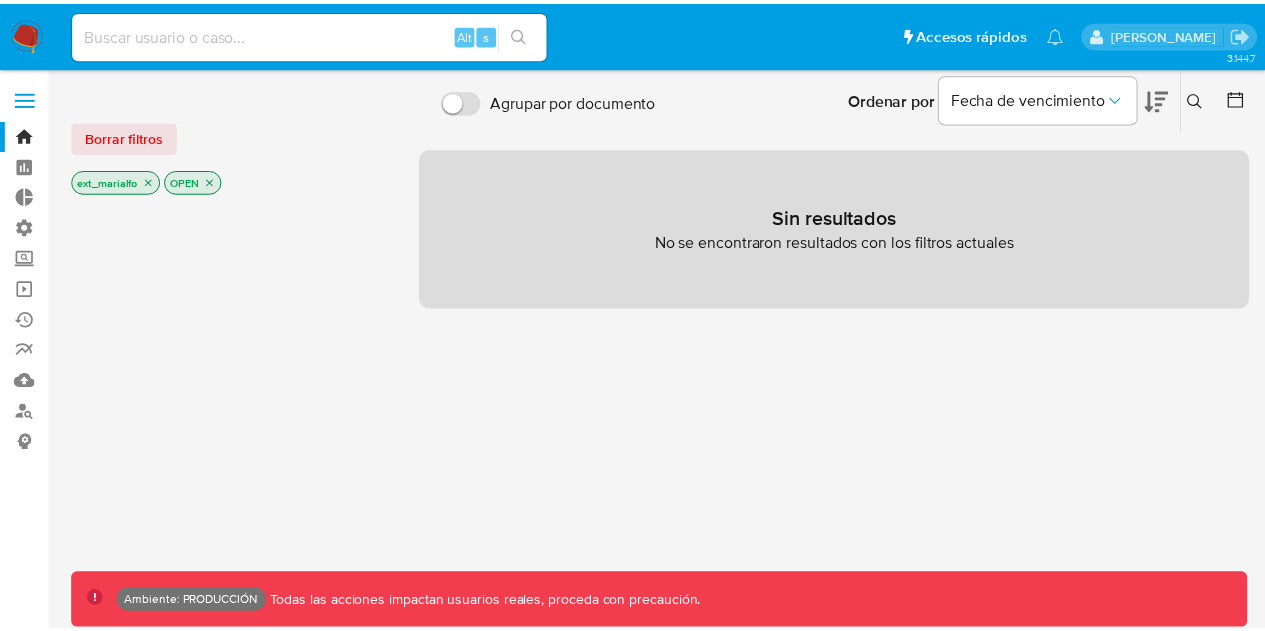 scroll, scrollTop: 0, scrollLeft: 0, axis: both 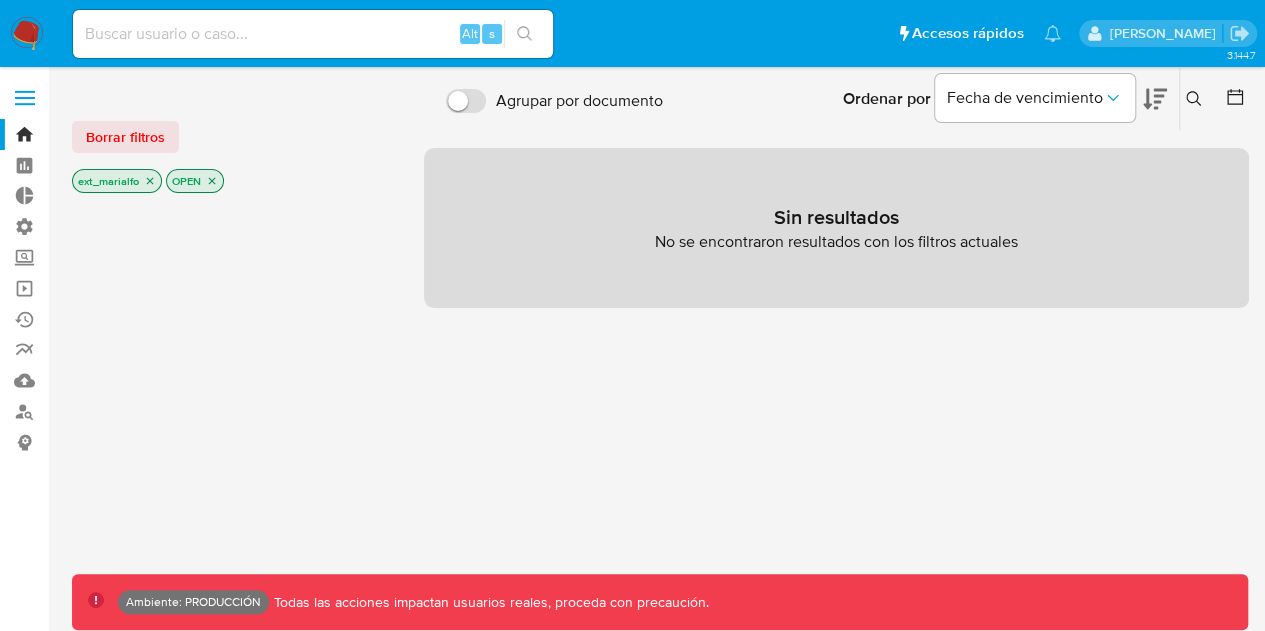 click at bounding box center (25, 98) 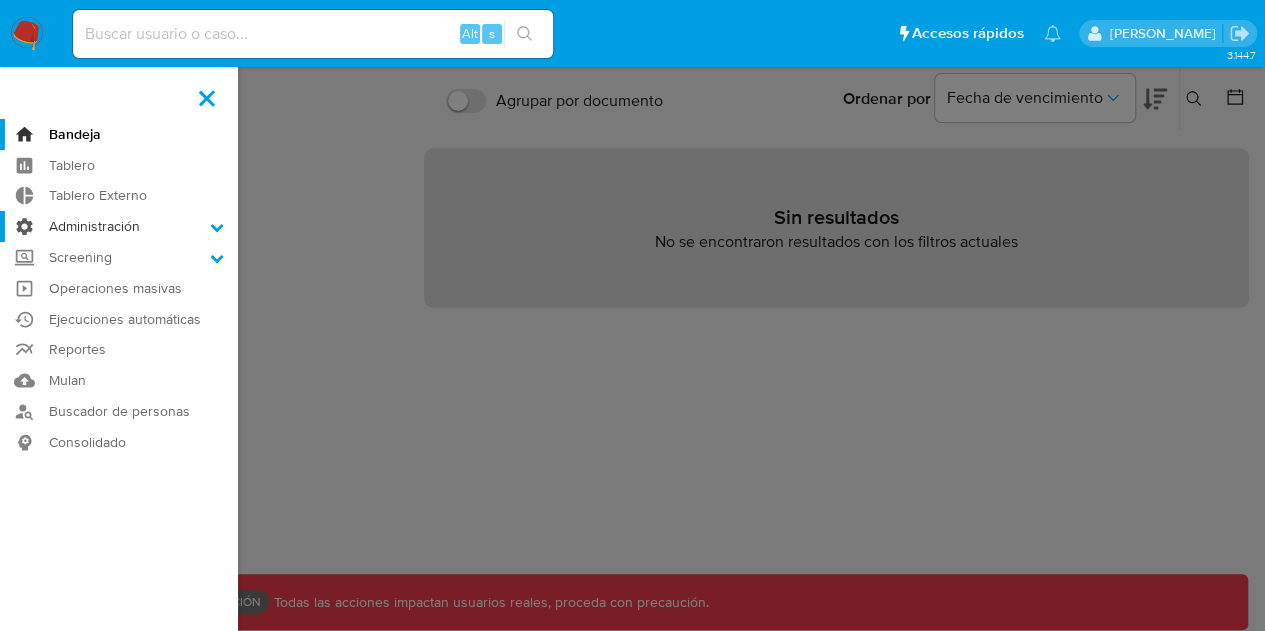 click 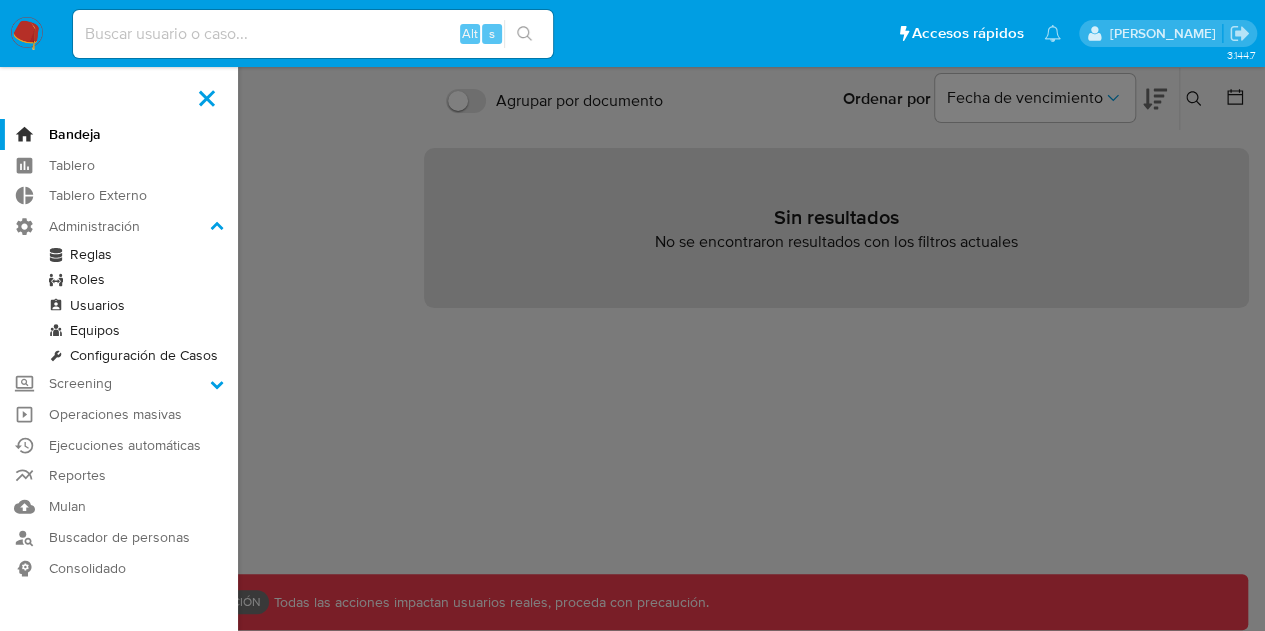 click on "Configuración de Casos" at bounding box center [119, 355] 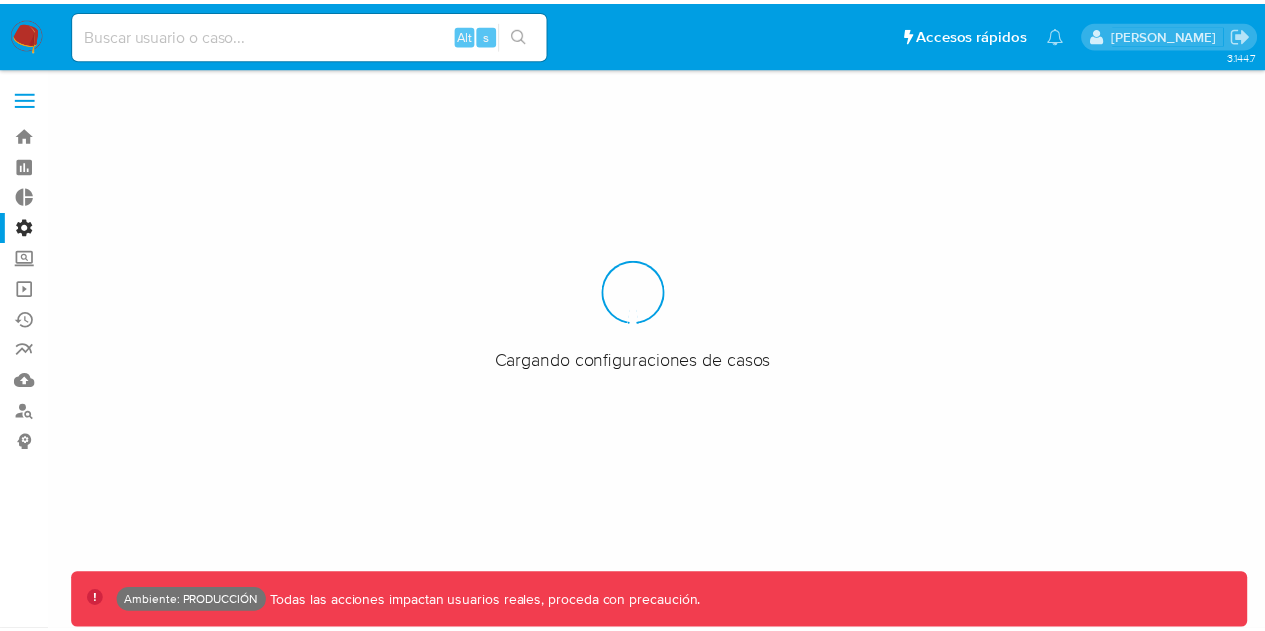 scroll, scrollTop: 0, scrollLeft: 0, axis: both 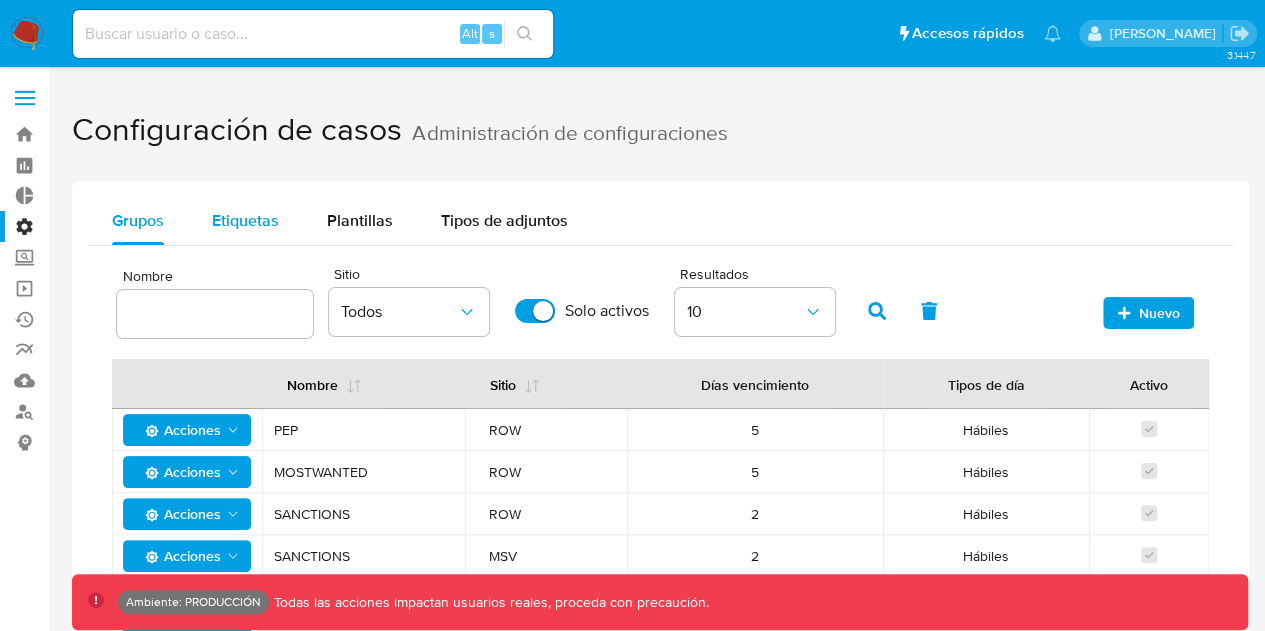 click on "Etiquetas" at bounding box center (245, 220) 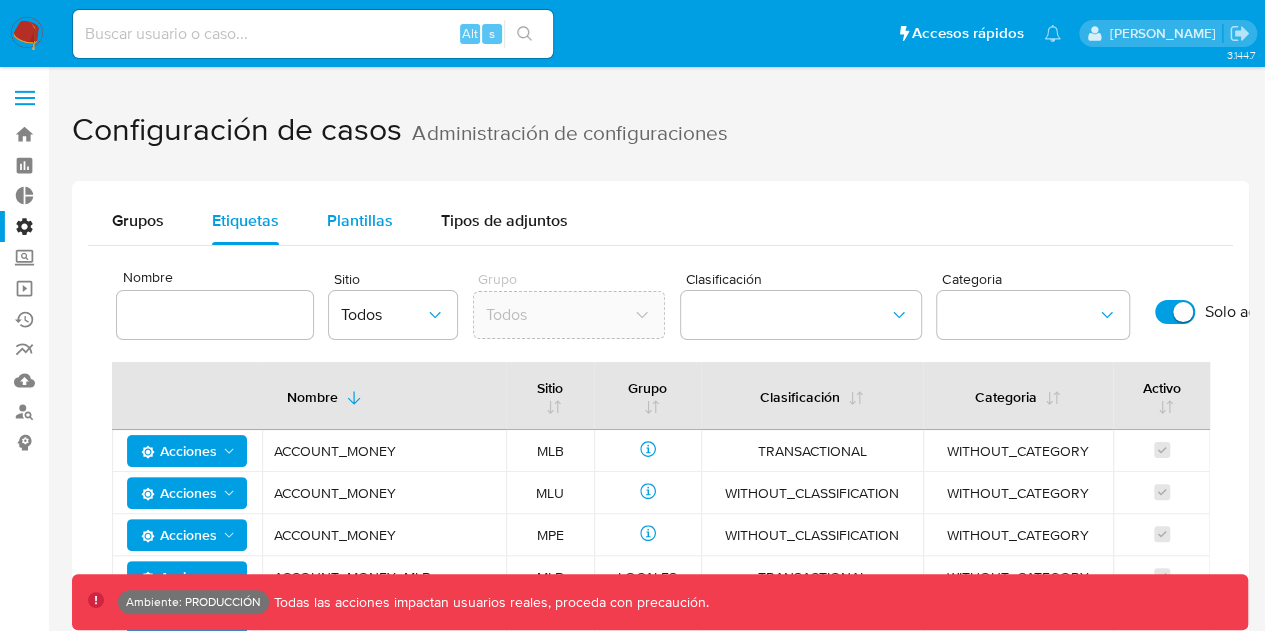 click on "Plantillas" at bounding box center [360, 221] 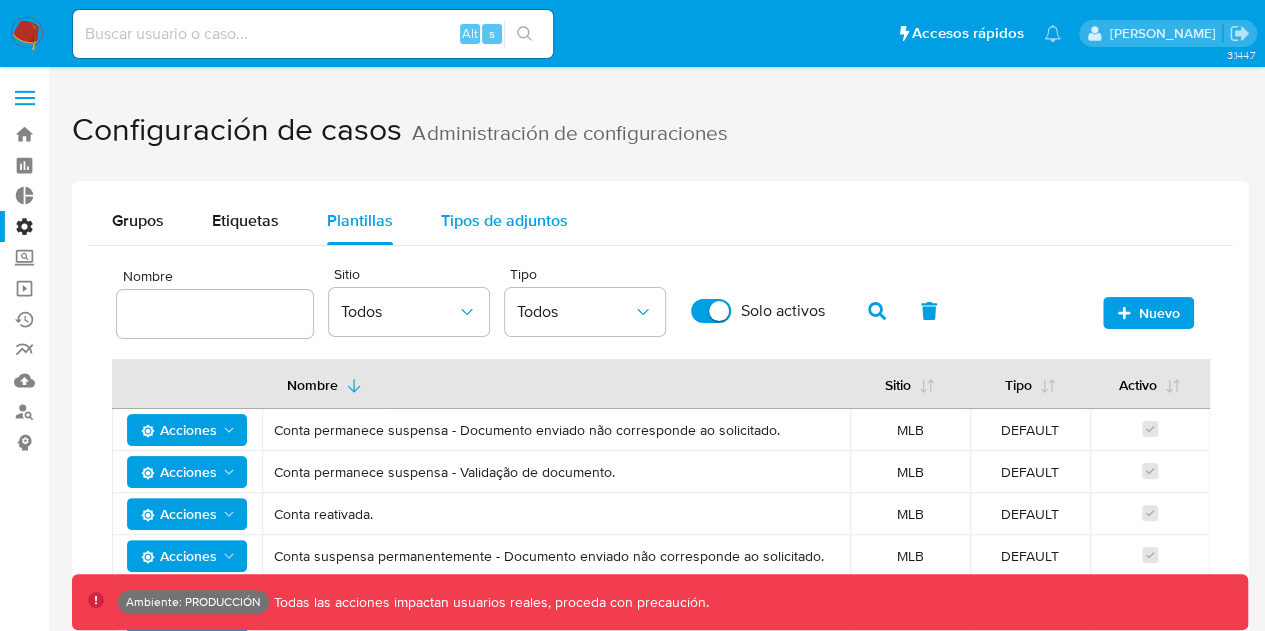 click on "Tipos de adjuntos" at bounding box center [504, 220] 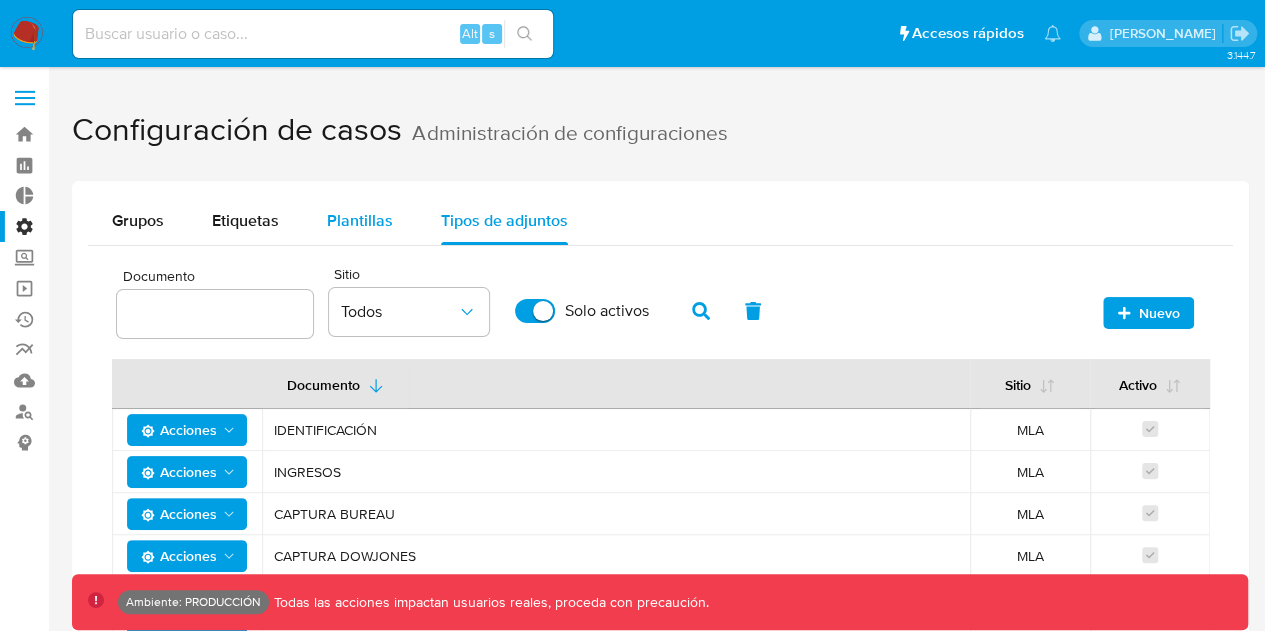 click on "Plantillas" at bounding box center (360, 220) 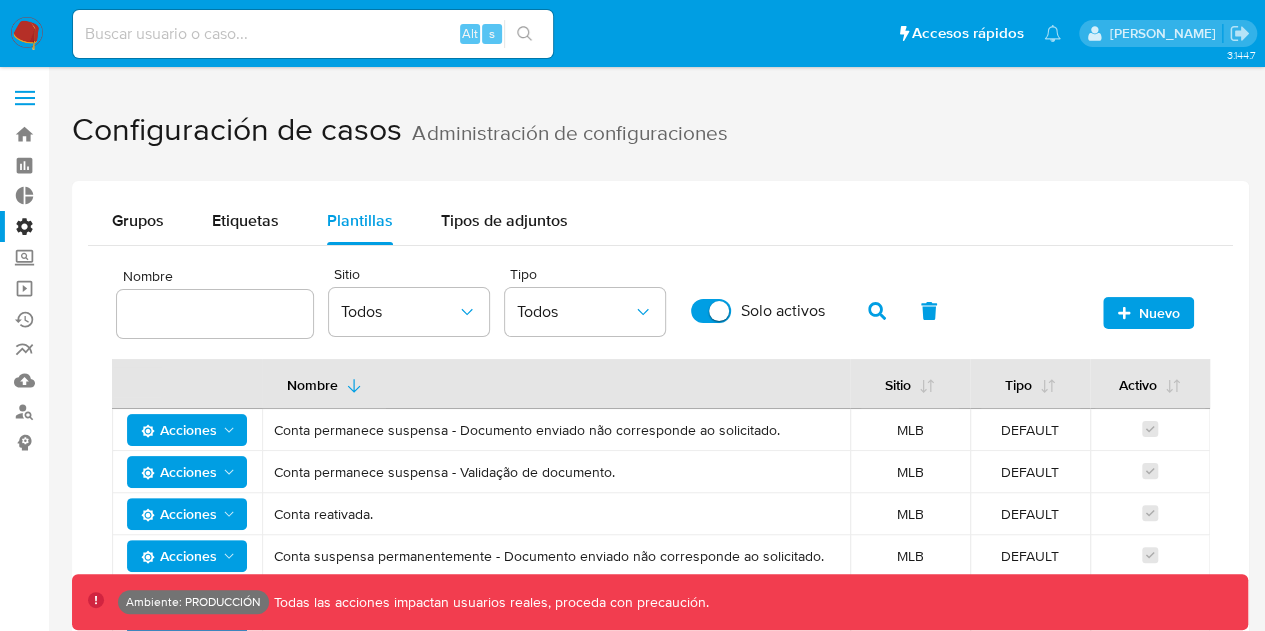 click on "Administración" at bounding box center [119, 226] 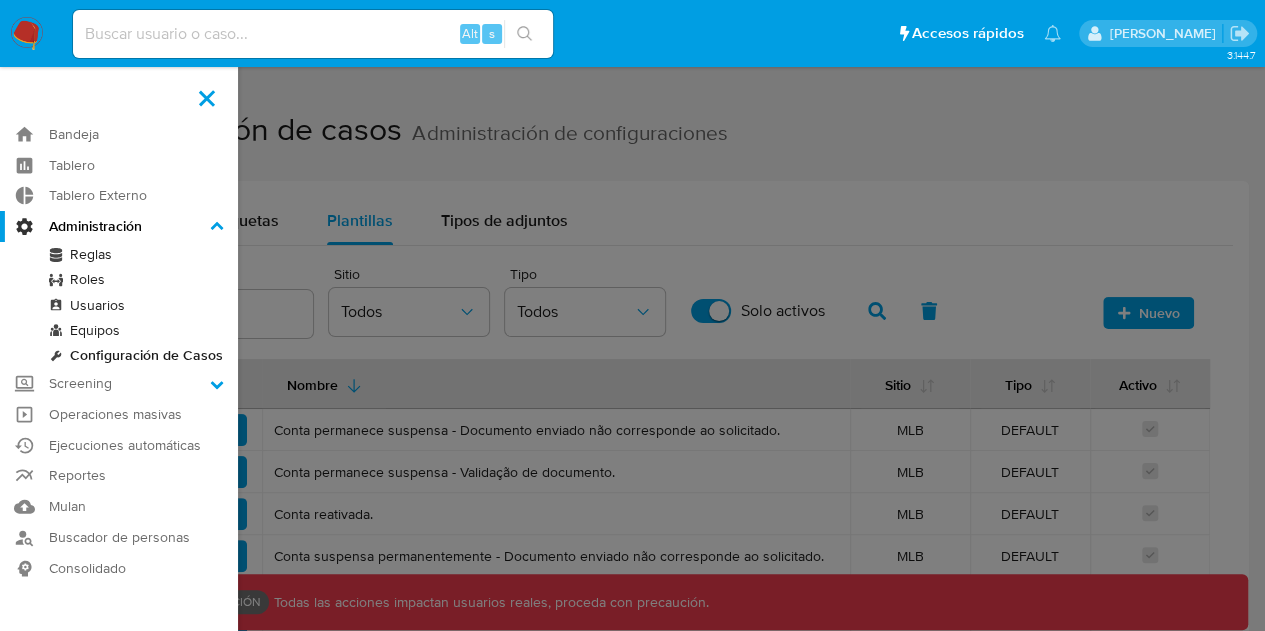 click on "Administración" at bounding box center [0, 0] 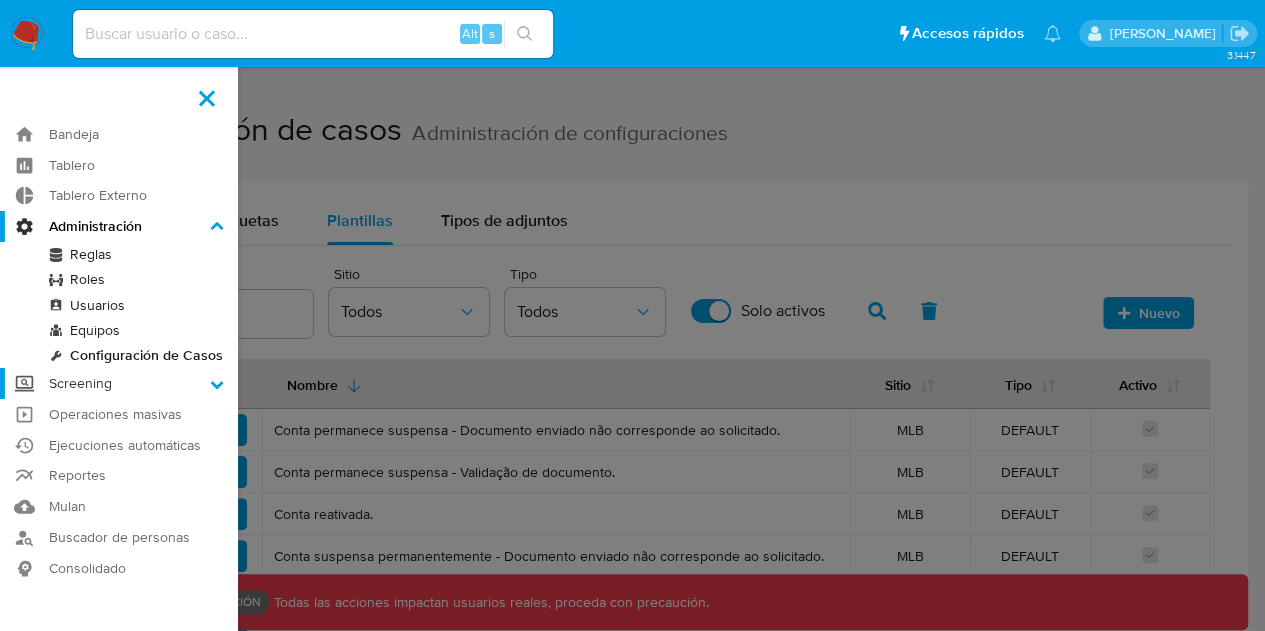 click on "Screening" at bounding box center [119, 383] 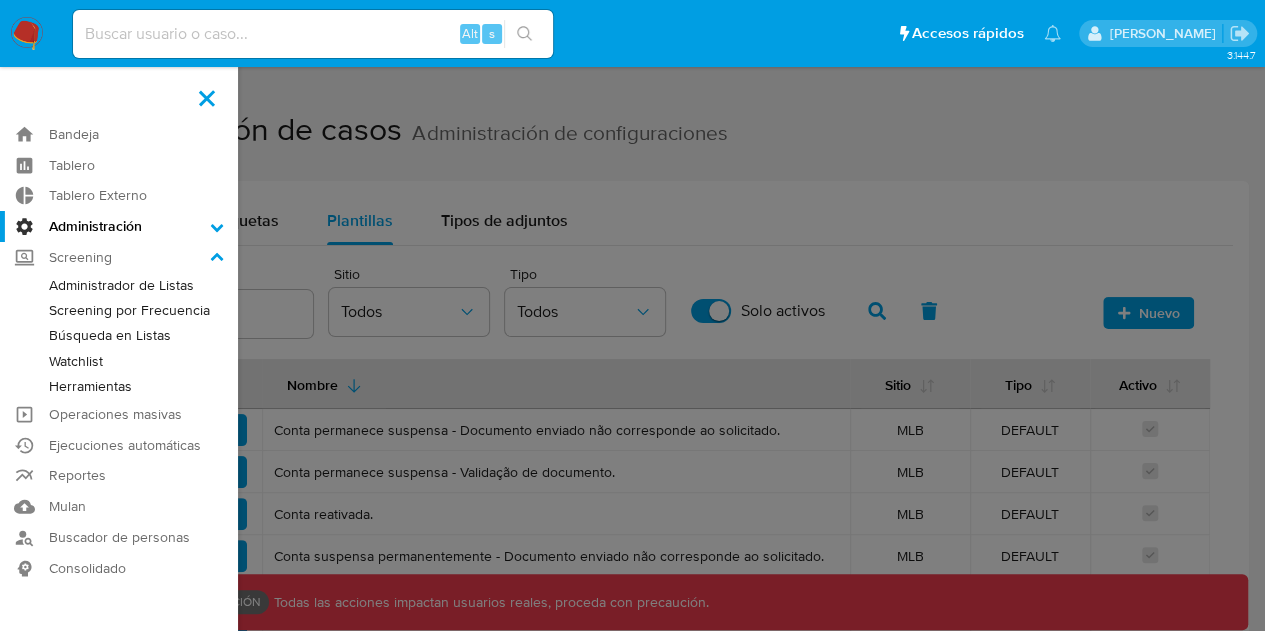 click on "Administrador de Listas" at bounding box center (119, 285) 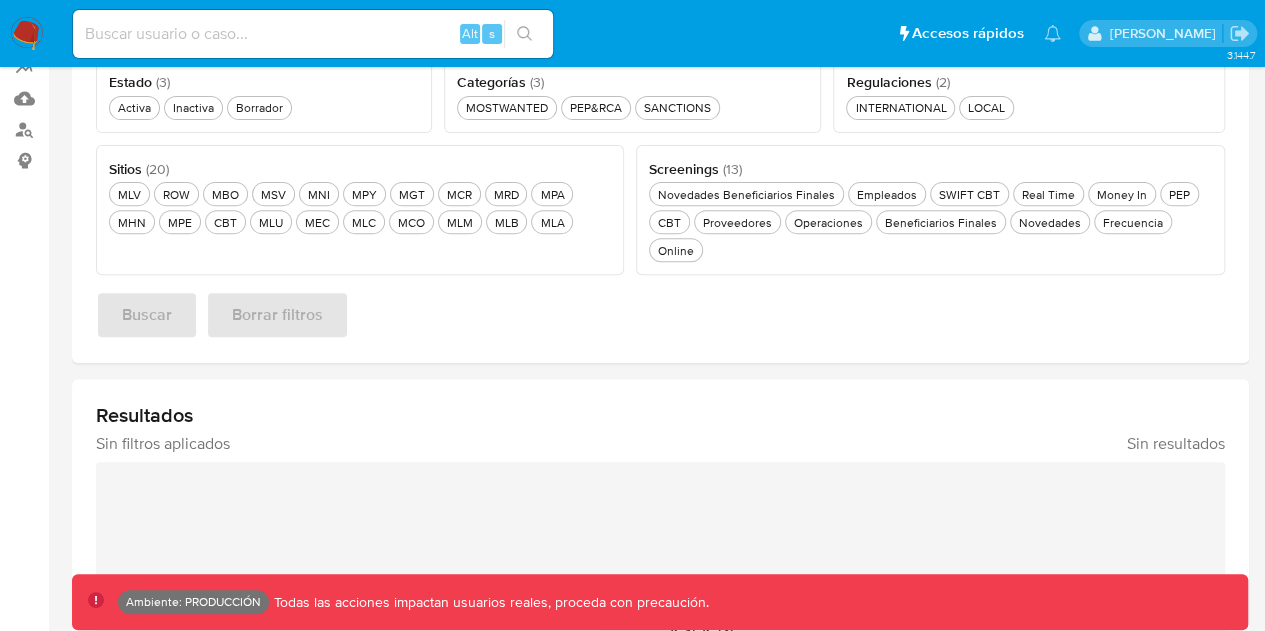 scroll, scrollTop: 182, scrollLeft: 0, axis: vertical 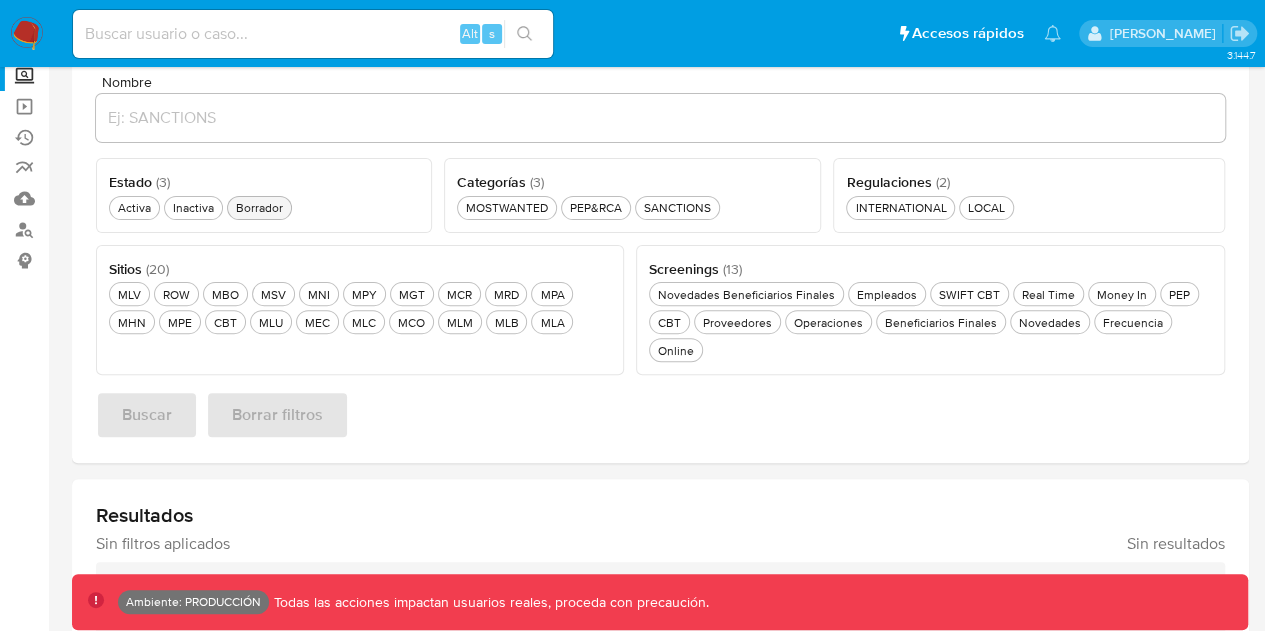 click on "Borrador Borrador" at bounding box center (259, 207) 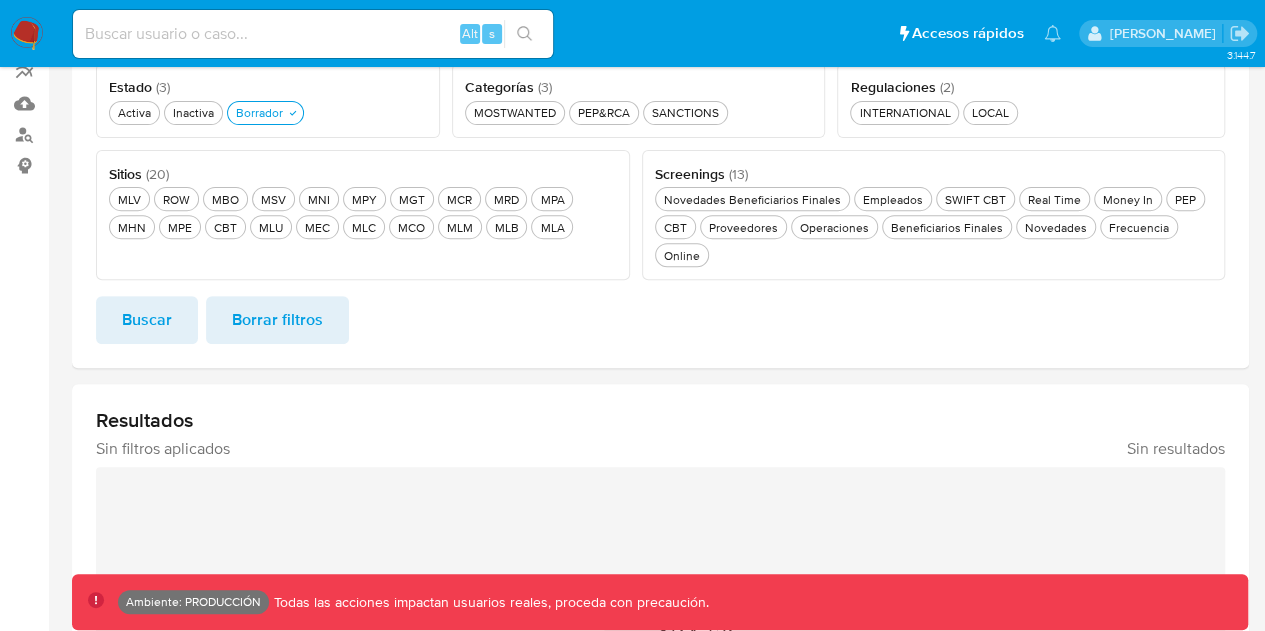 scroll, scrollTop: 482, scrollLeft: 0, axis: vertical 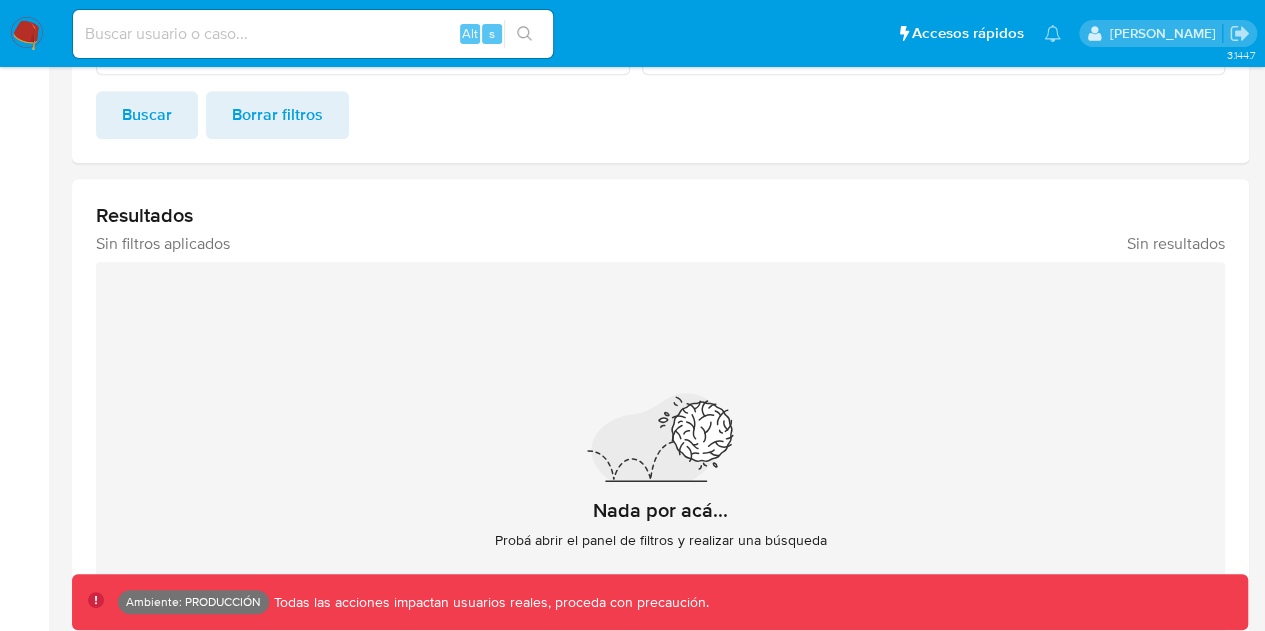 drag, startPoint x: 115, startPoint y: 113, endPoint x: 162, endPoint y: 135, distance: 51.894123 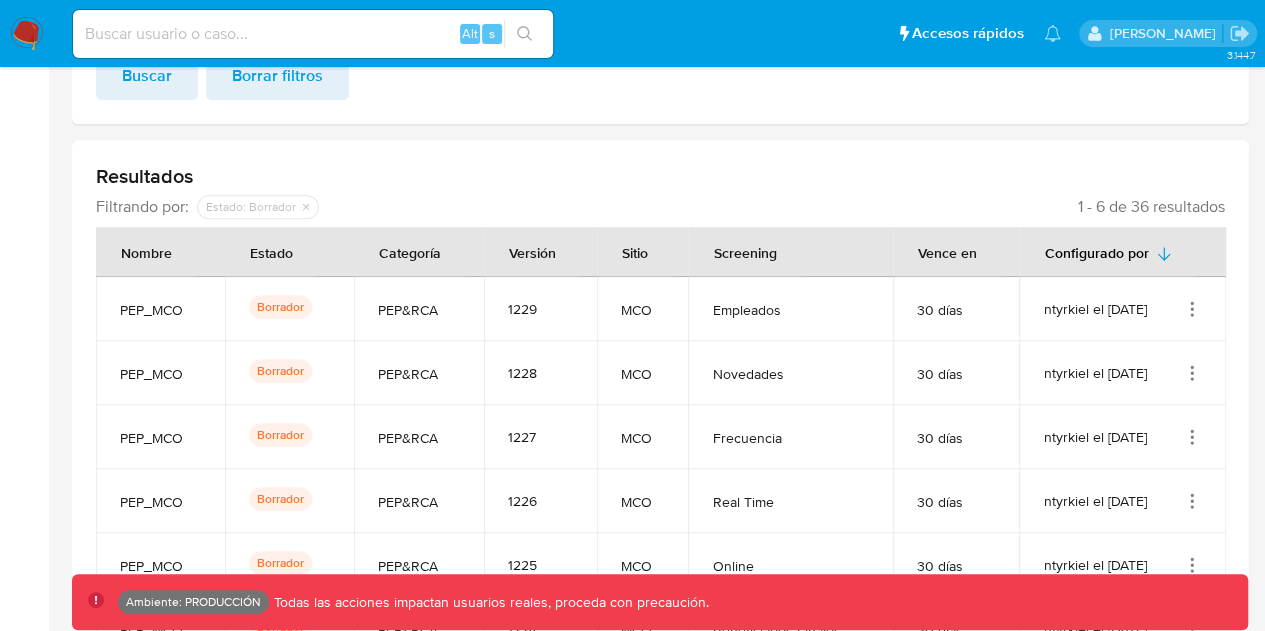 scroll, scrollTop: 582, scrollLeft: 0, axis: vertical 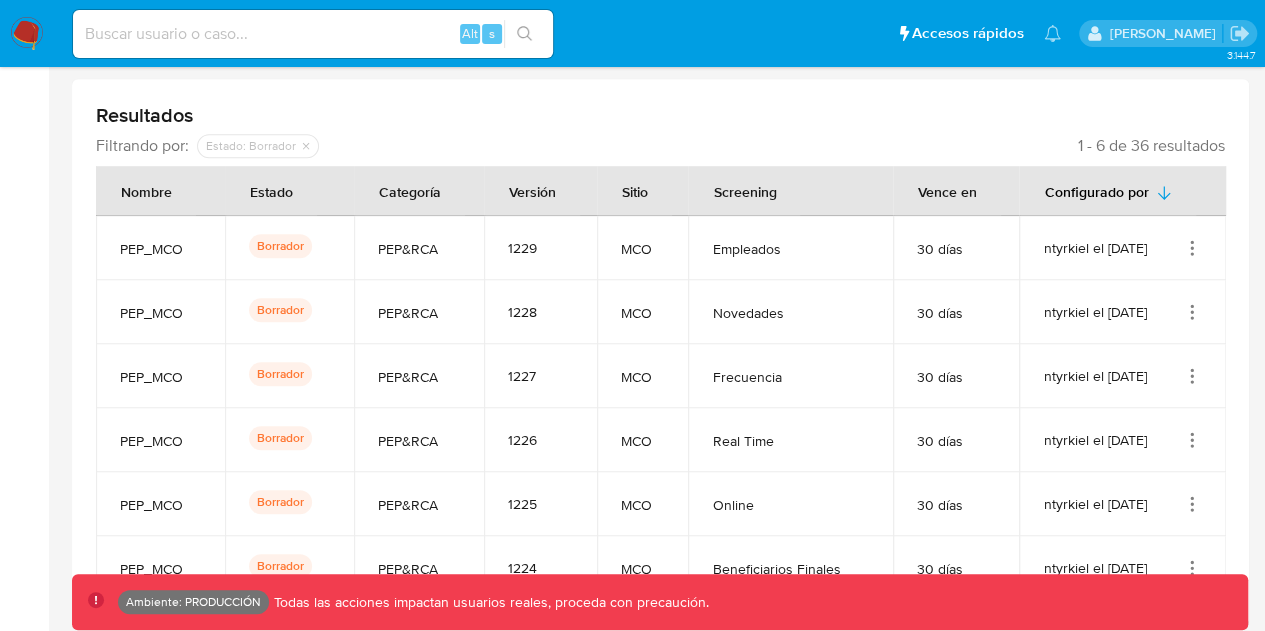 click 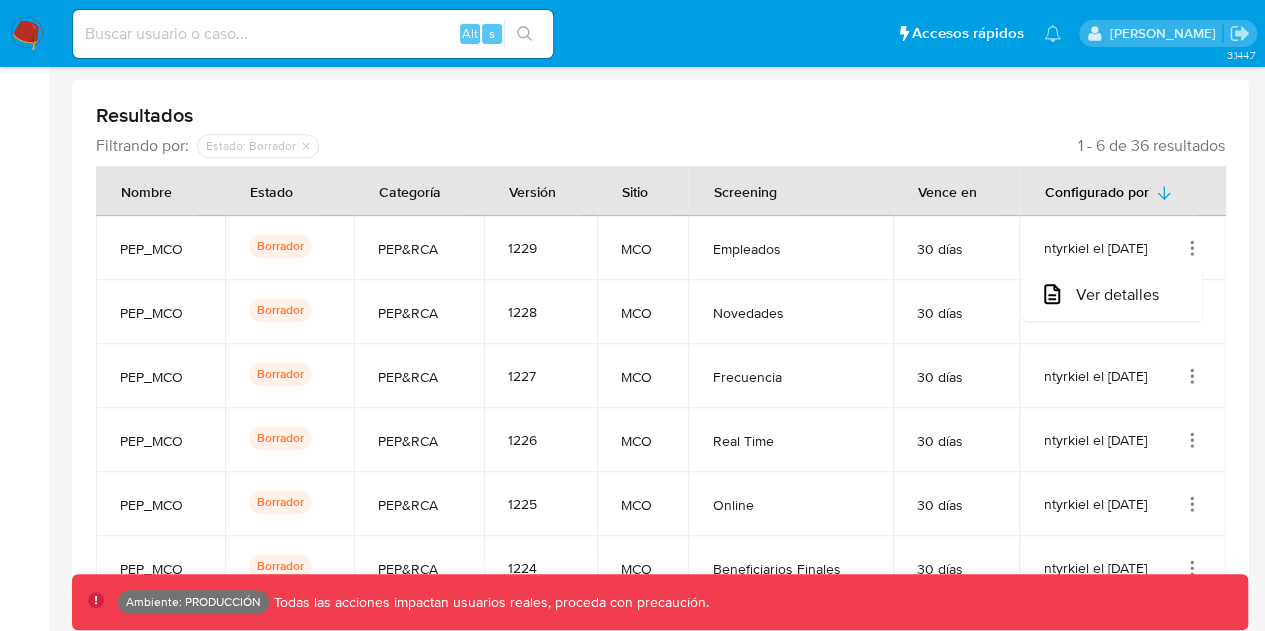 click 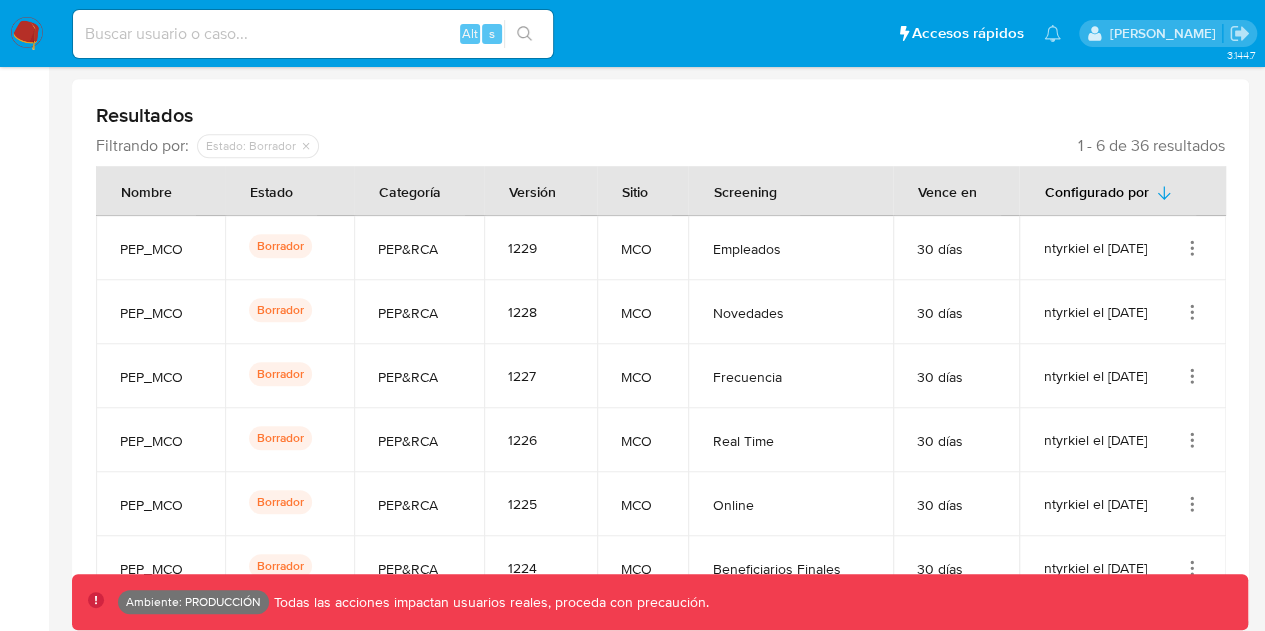 click 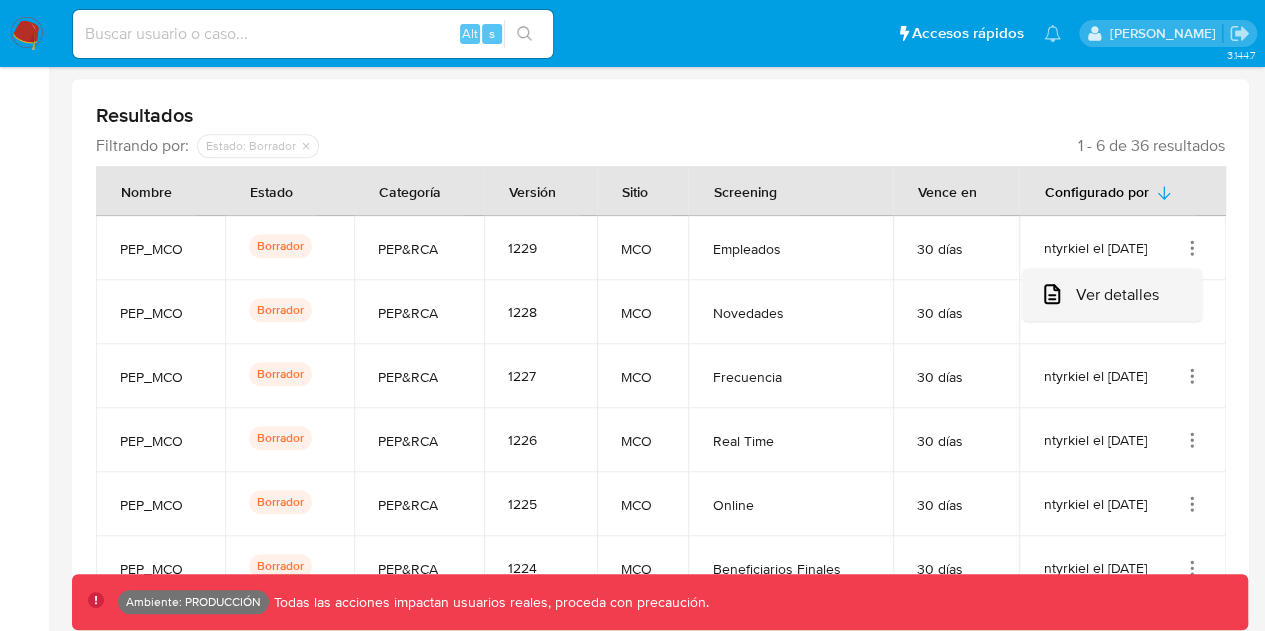 click on "Ver detalles" at bounding box center [1112, 294] 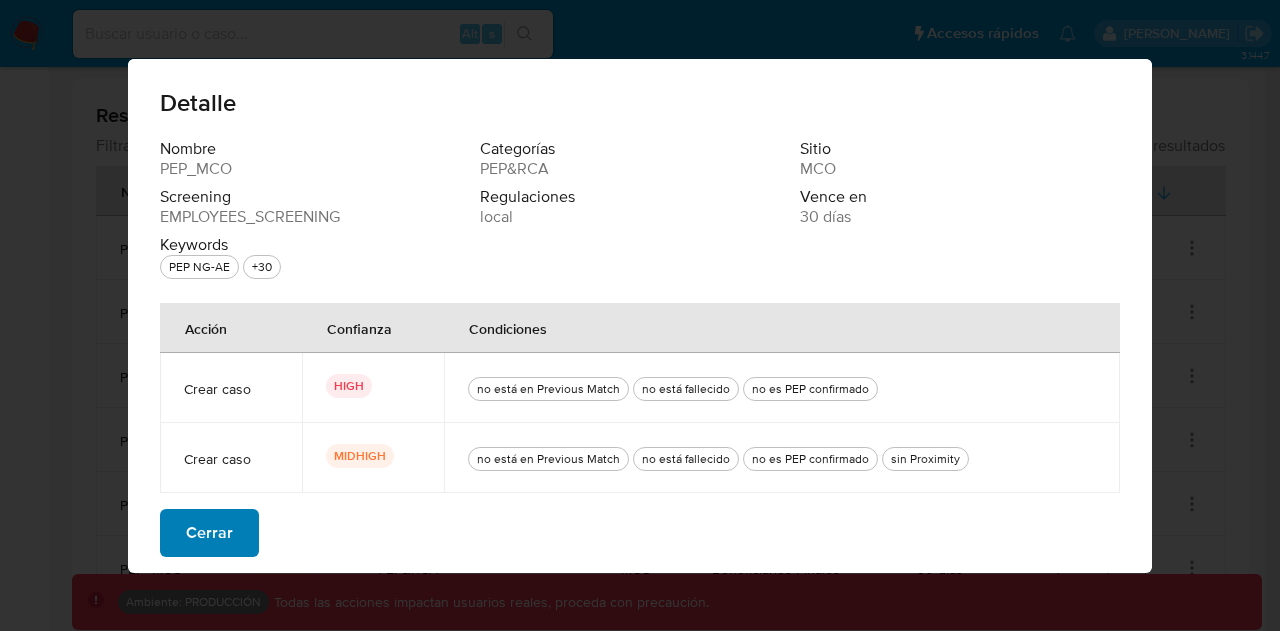 click on "Cerrar" at bounding box center [209, 533] 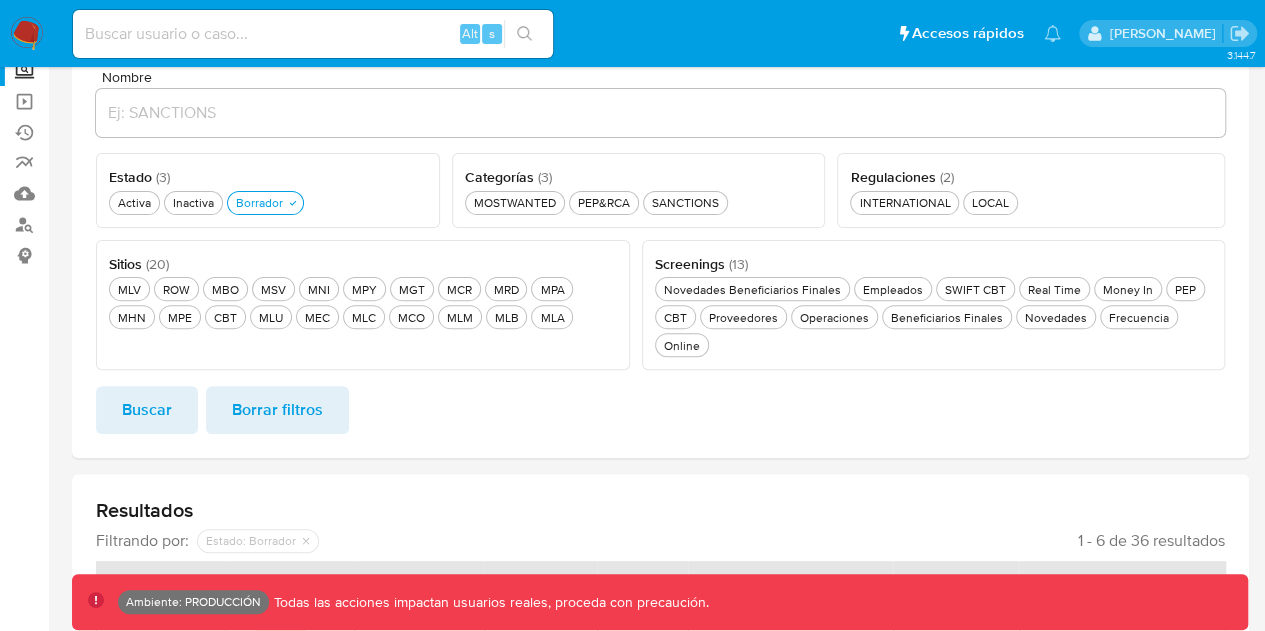 scroll, scrollTop: 182, scrollLeft: 0, axis: vertical 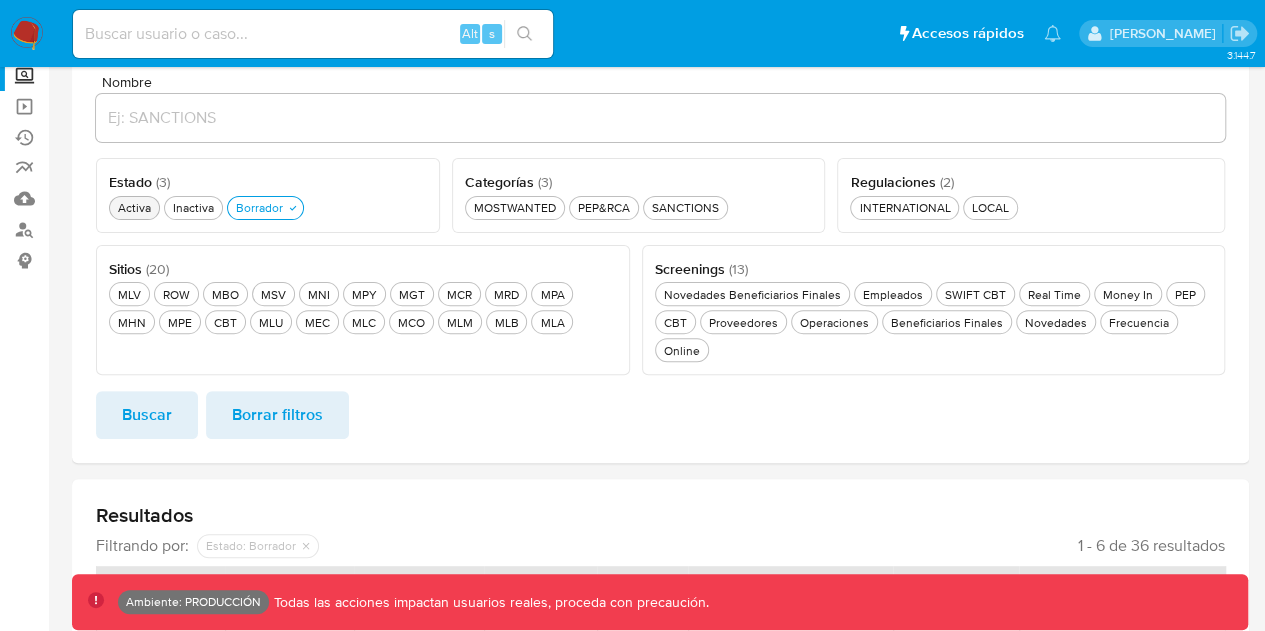 click on "Activa Activa" at bounding box center (134, 207) 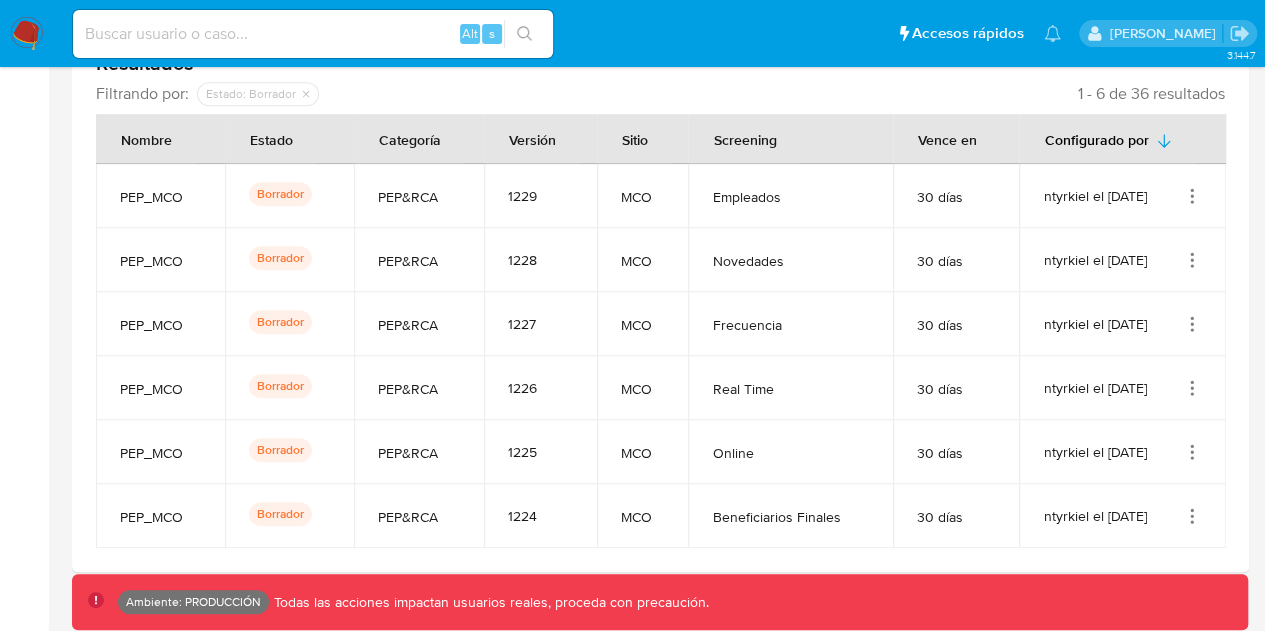 scroll, scrollTop: 434, scrollLeft: 0, axis: vertical 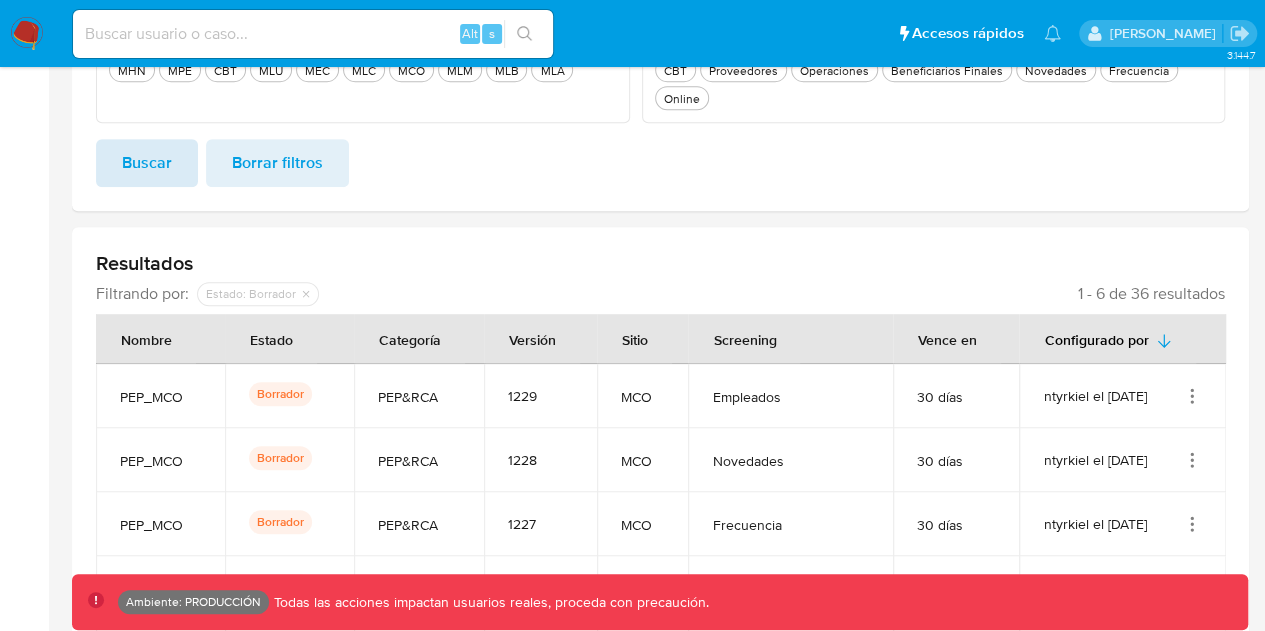click on "Buscar" at bounding box center (147, 163) 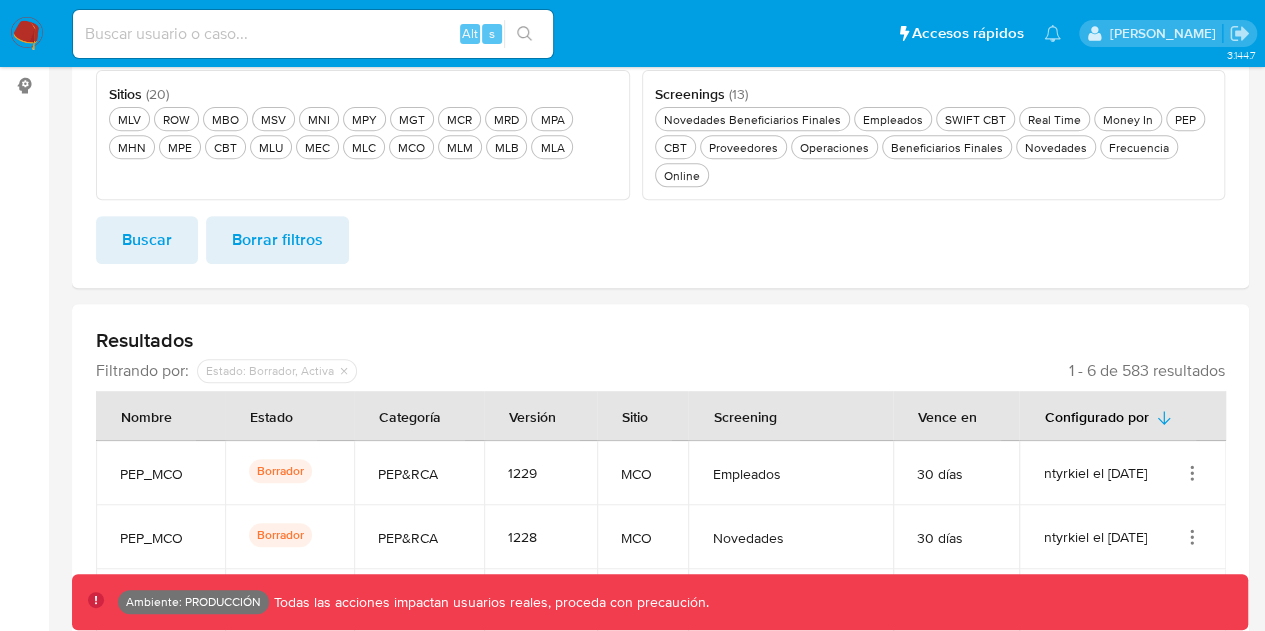 scroll, scrollTop: 186, scrollLeft: 0, axis: vertical 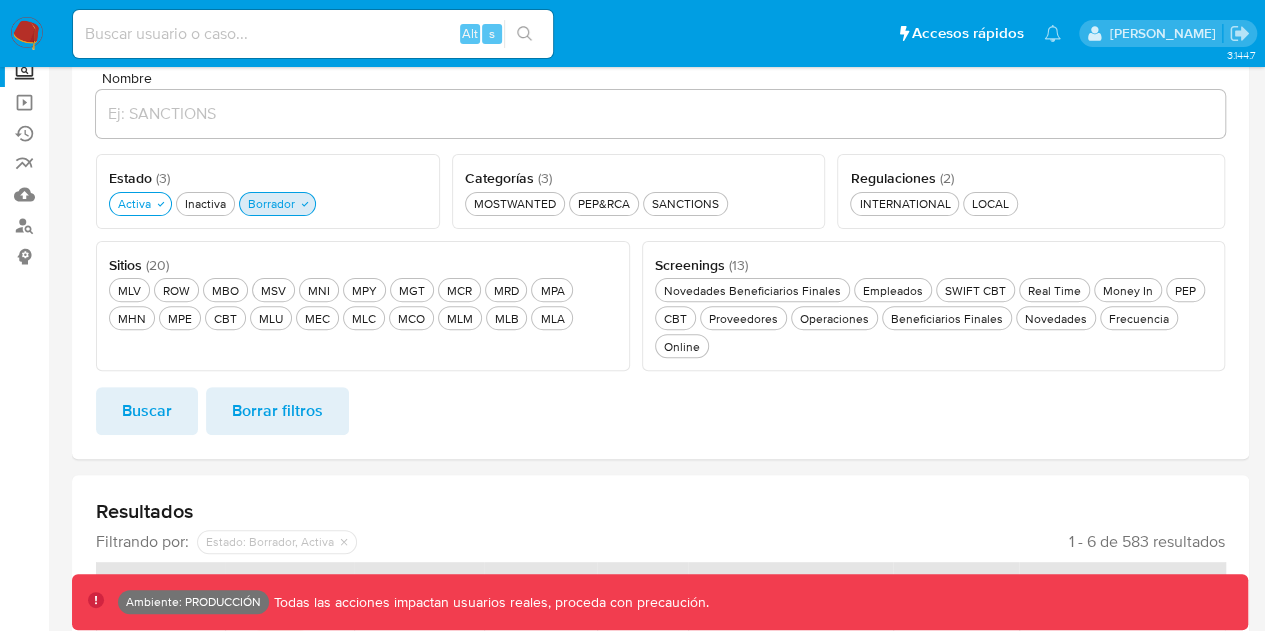 click on "Borrador Borrador" at bounding box center (271, 203) 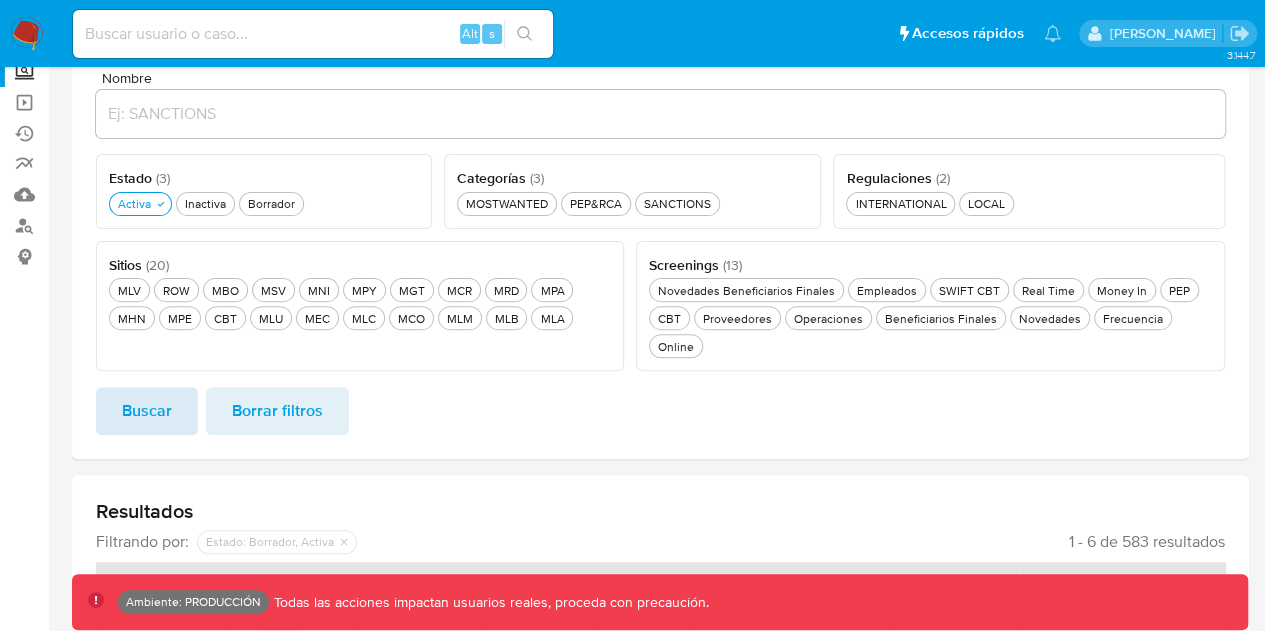 click on "Buscar" at bounding box center (147, 411) 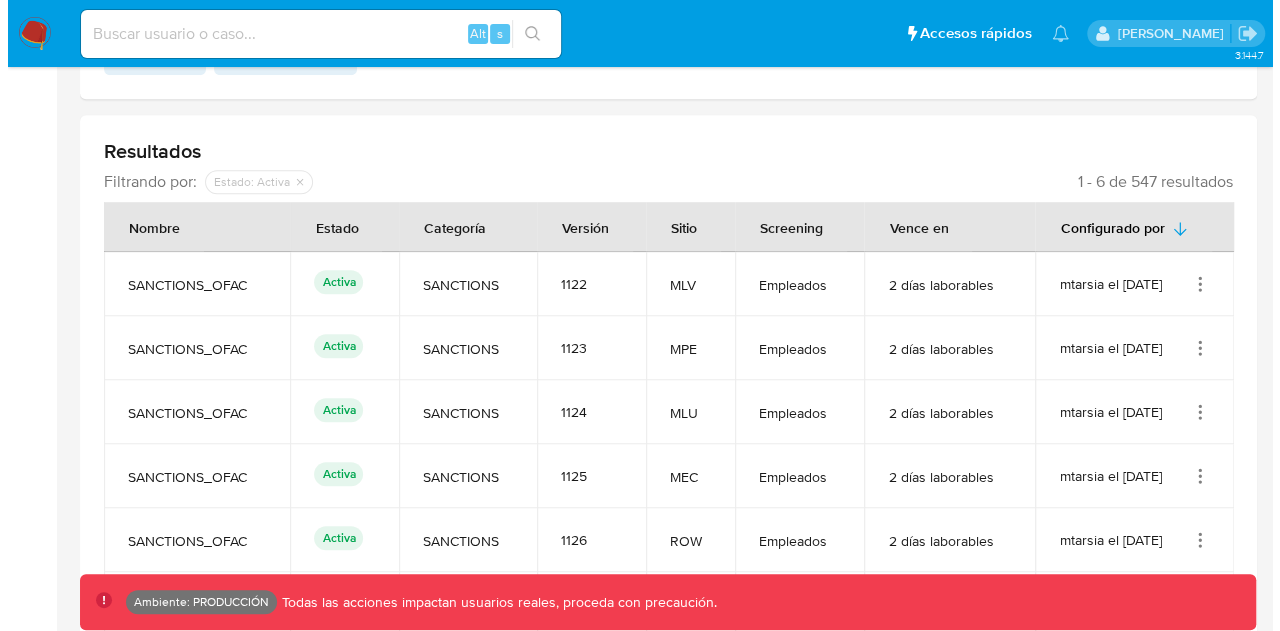 scroll, scrollTop: 586, scrollLeft: 0, axis: vertical 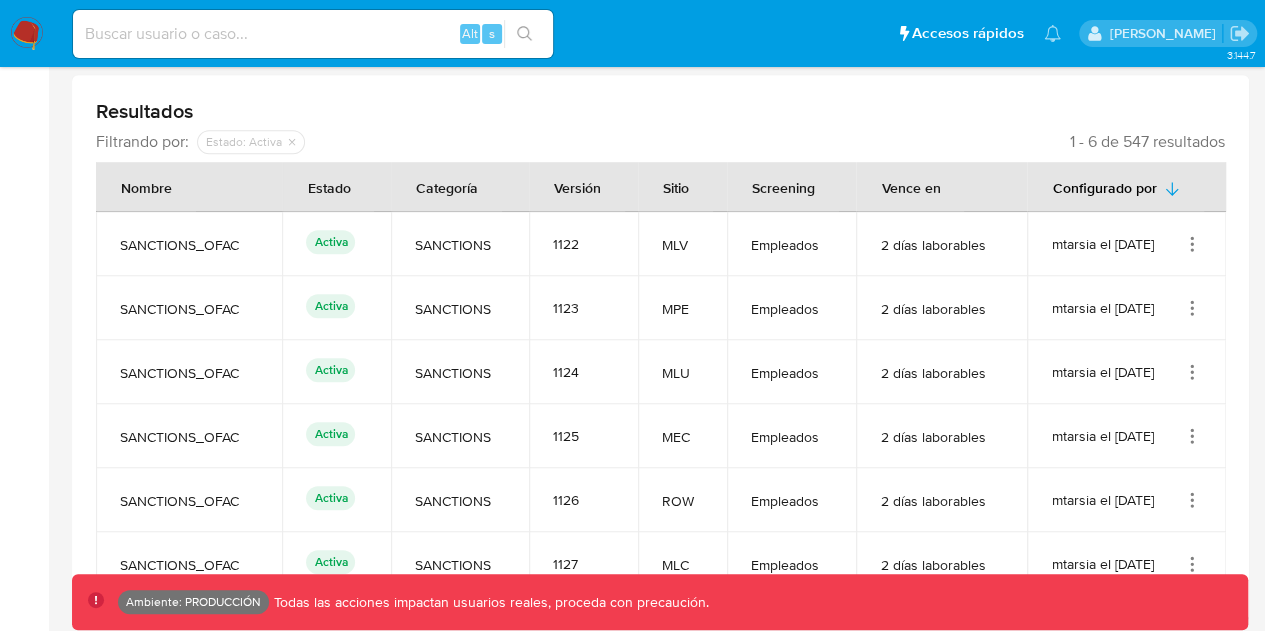 click 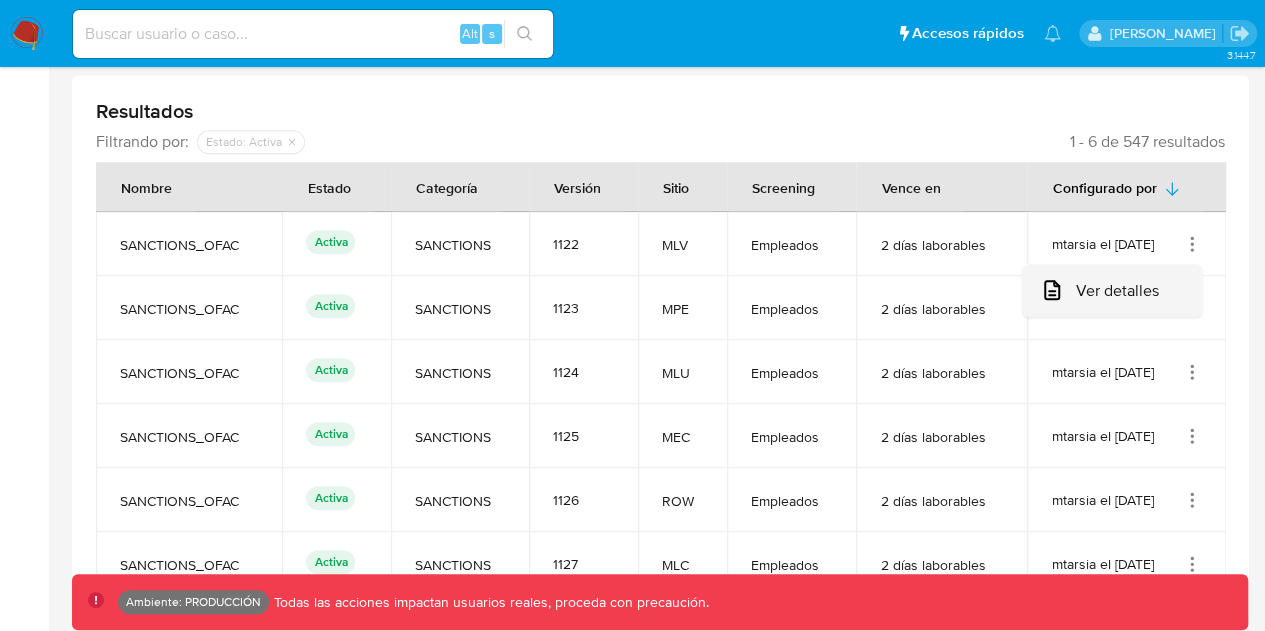 click on "Ver detalles" at bounding box center (1112, 290) 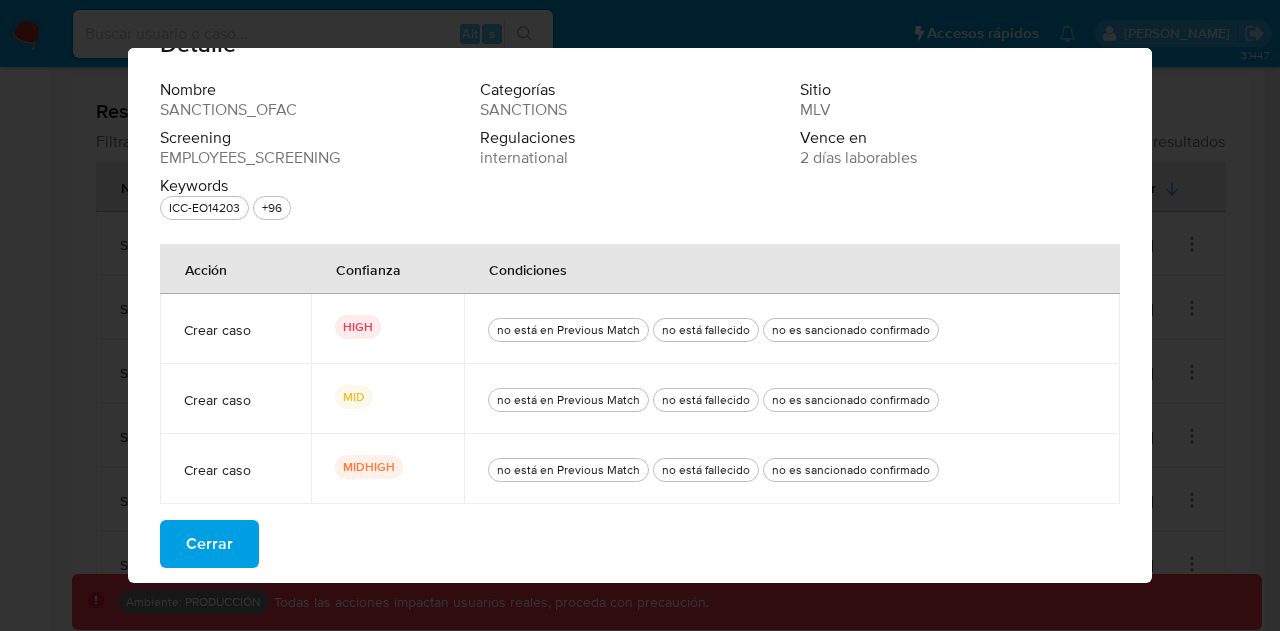 scroll, scrollTop: 0, scrollLeft: 0, axis: both 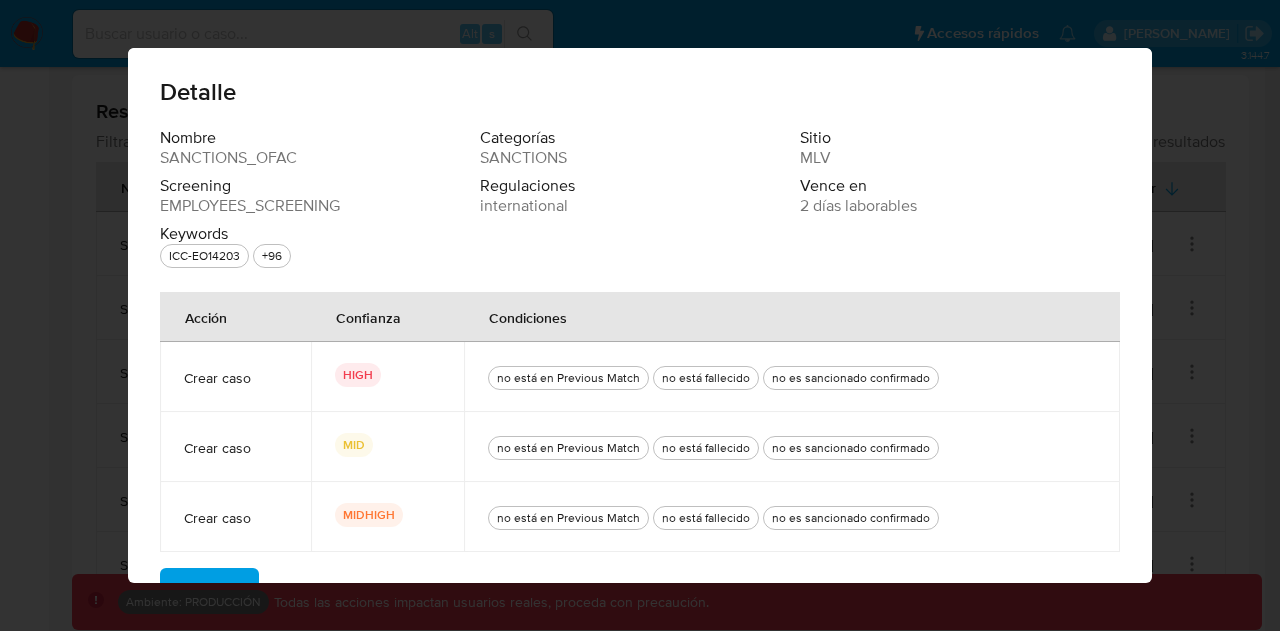 click on "Detalle Nombre SANCTIONS_OFAC Categorías SANCTIONS Sitio MLV Screening EMPLOYEES_SCREENING Regulaciones international Vence en 2 días laborables Keywords ICC-EO14203 +96   OFAC-CYBER3 NS-ILLICIT-DRUGS-EO14059 OFAC-BPI-SUDAN-EO14098 OFAC-MIDDLE-EAST-EO OFAC-UHRPA NS-BURMA-EO14014 OFAC-BPI-RUSSIA-EO14024 OFAC-SUDAN-EO14098 OFAC-HOSTAGES-EO14078 SDT OFAC-BM-EO OFAC-BDI NS-CCMC-EO13959 OFAC-EO13846 MAGNIT OFAC-HRIT IRAQ.3 OFAC-IFCA OFAC-EO13871 OFAC-NIC IRAN-HR OFAC-BM-EO14014 OFAC-EO13876 OFAC-VE OFAC-DPRK2 RSSRE-DIR3-WC IRGC IFSR RSSRE-DIR4-WC RSSRE-DIR2-WC OFAC-IRN OFAC-EO13902 OFAC-SECON OFAC-EO13848 OFAC-CYBER2 OFAC-CAATSA-RUSSIA OFAC-BLR-EO OFAC-UKR SDNTK OFAC-UKR2 INSAE-50-OFAC-WC RSSRE-50-WC RSSRE-WC RSSRE-DIR1-WC OFAC-UKR13662 OFAC-RUSSIA-EO INSAE-50-WC OFAC-NONSDN OFAC-GLOMAG OFAC-SYR NPWMD SDGT OFAC FTO OFAC-ICAAE OFAC-BLR IRAN-TRA OFAC-PEESA OFAC-CAATSA-IRAN OFAC-NKSPEA OFAC-SY-CAESAR OFAC-HIFPAA OFAC-MALI OFAC-LIBYA3 CAPTA-561 OFAC-ISA OFAC-PEESA-EO OFAC-DPRK4 OFAC-UKR13685 OFAC-SS OFAC-DFR NS-PLC" at bounding box center (640, 315) 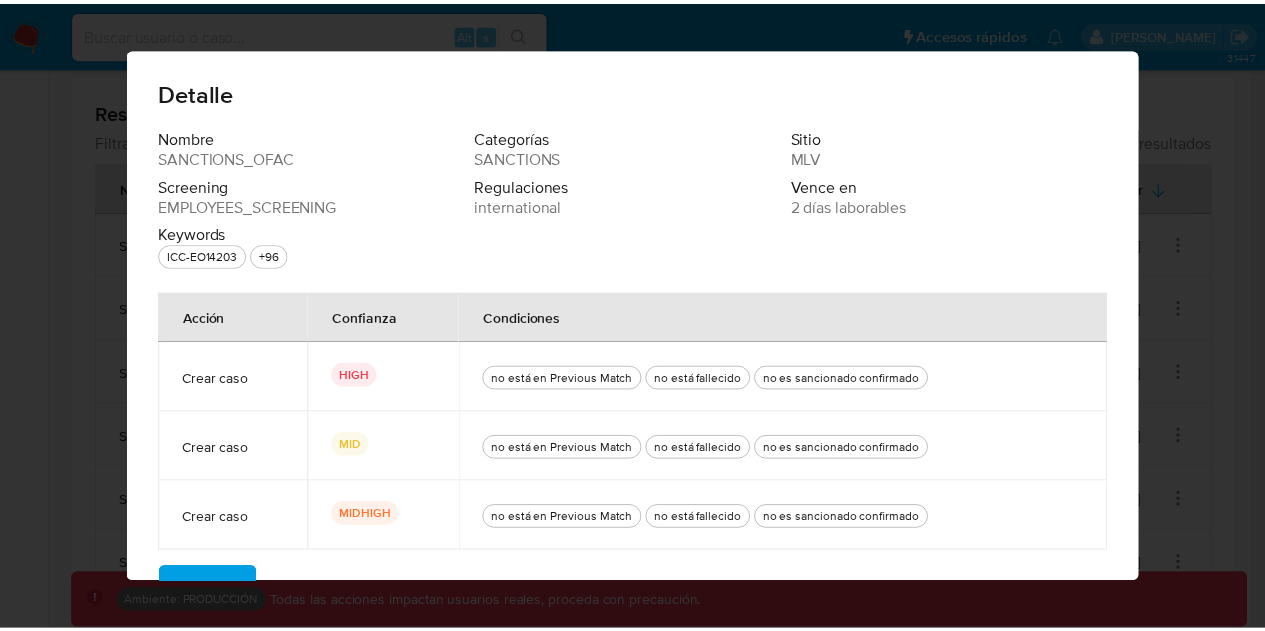 scroll, scrollTop: 48, scrollLeft: 0, axis: vertical 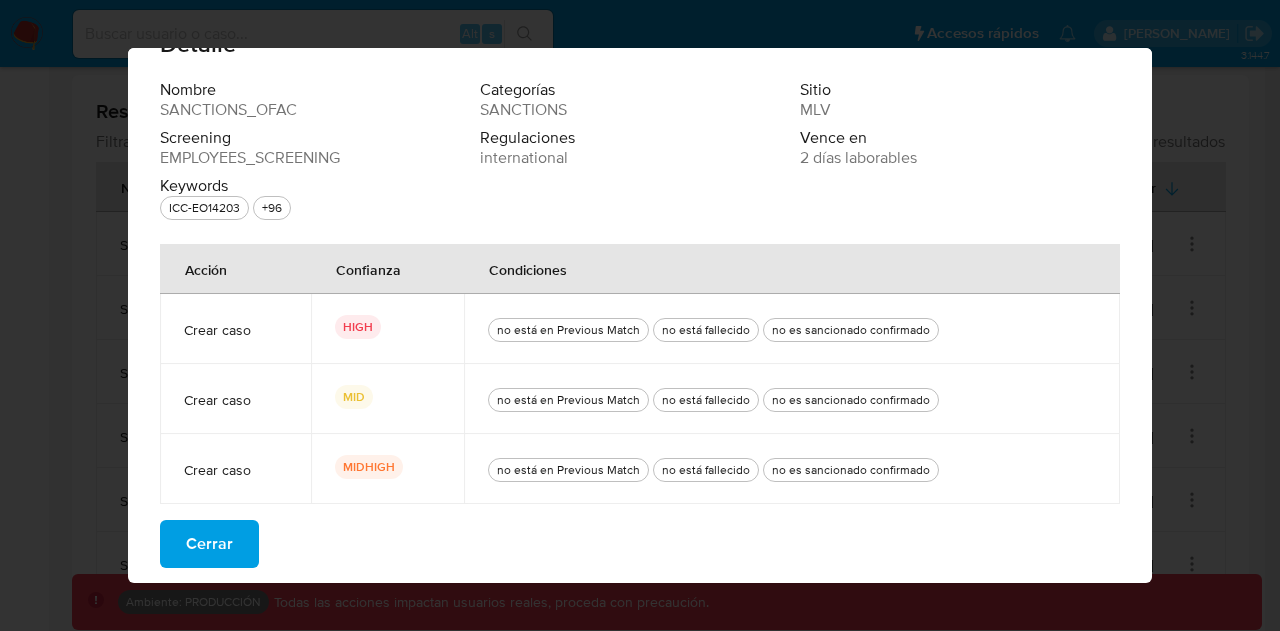 click on "Cerrar" at bounding box center (209, 544) 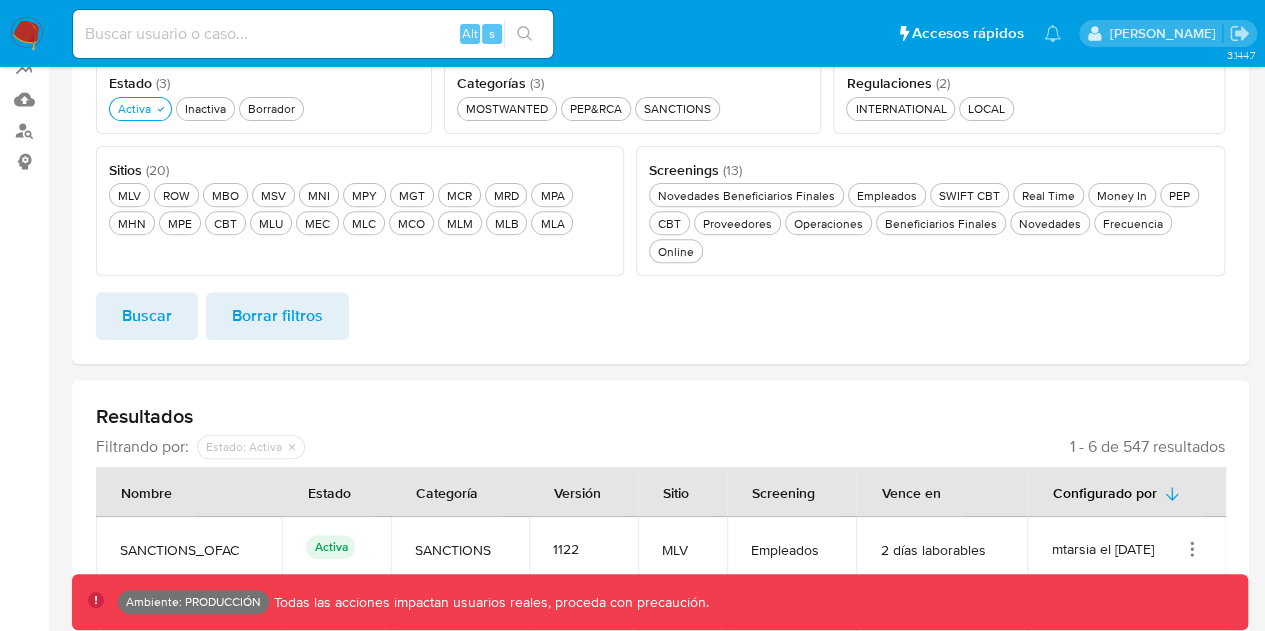 scroll, scrollTop: 0, scrollLeft: 0, axis: both 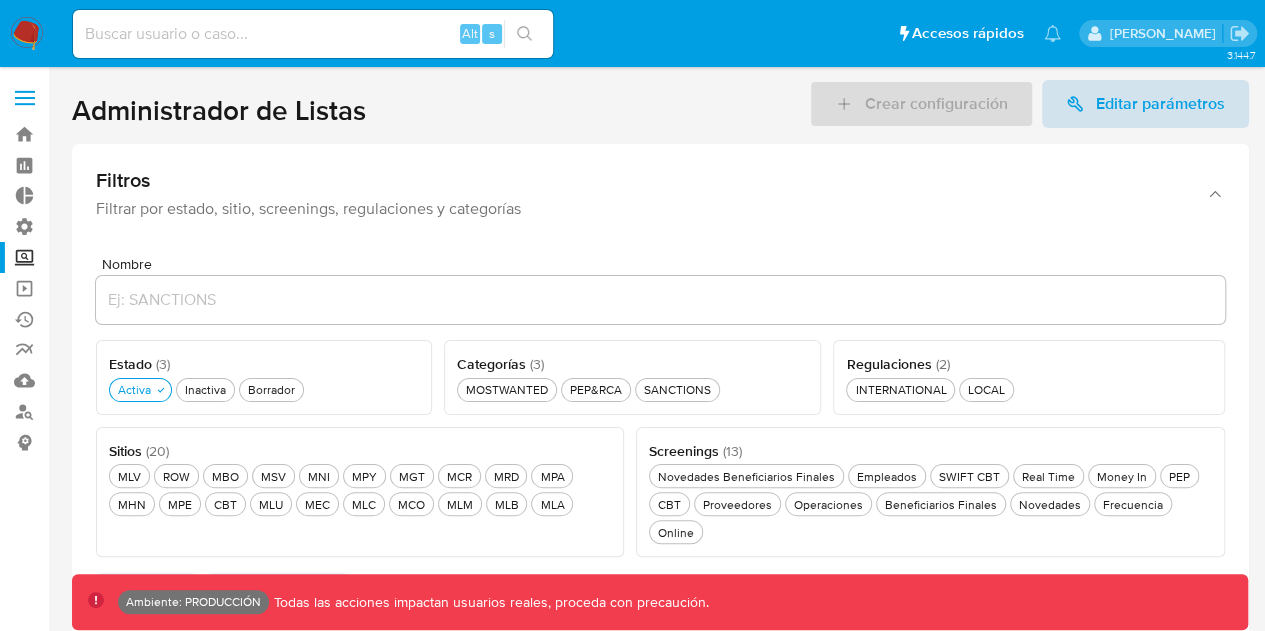 click on "Editar parámetros" at bounding box center (1160, 104) 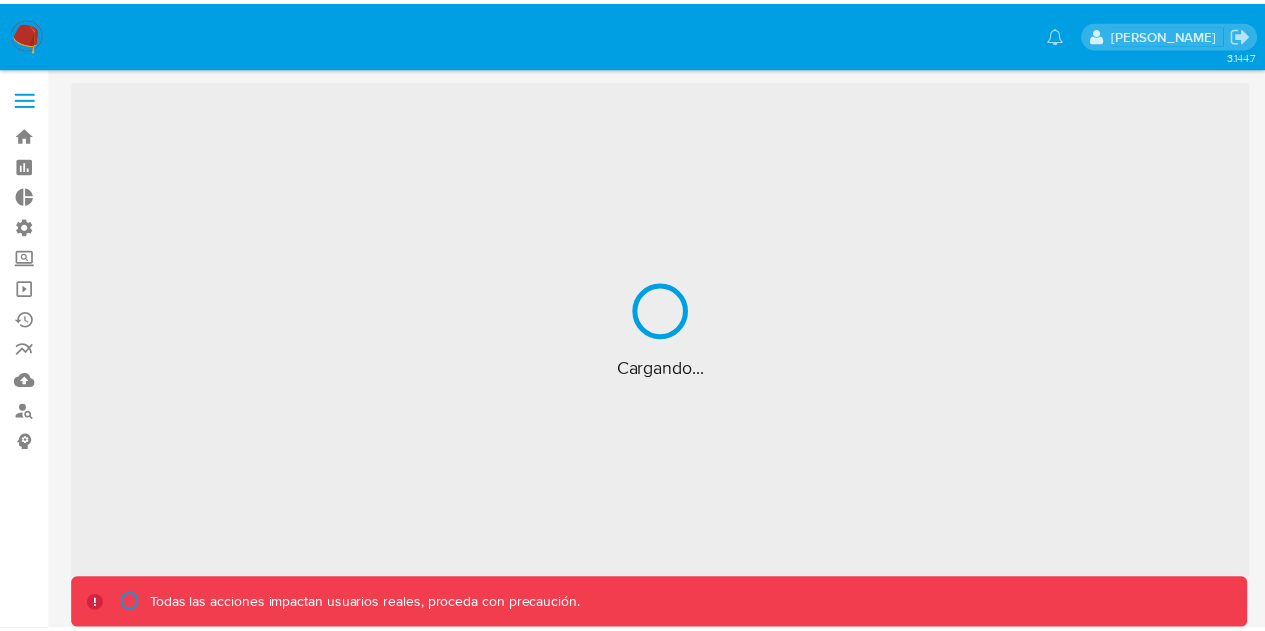 scroll, scrollTop: 0, scrollLeft: 0, axis: both 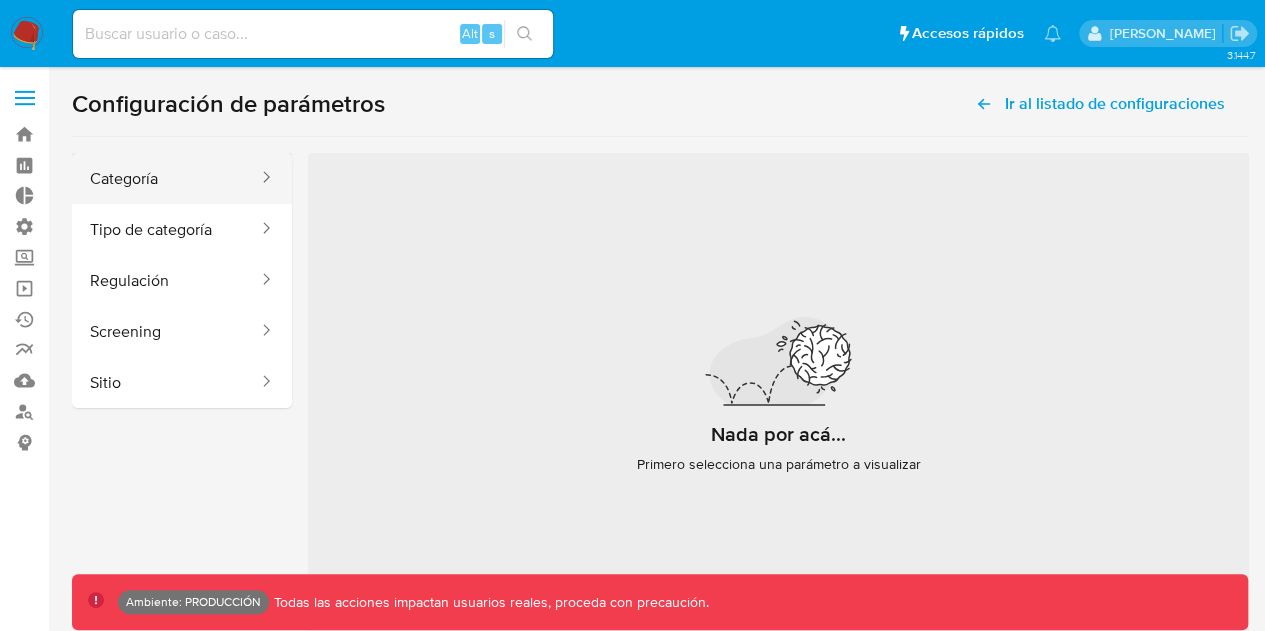 click on "Categoría" at bounding box center [166, 178] 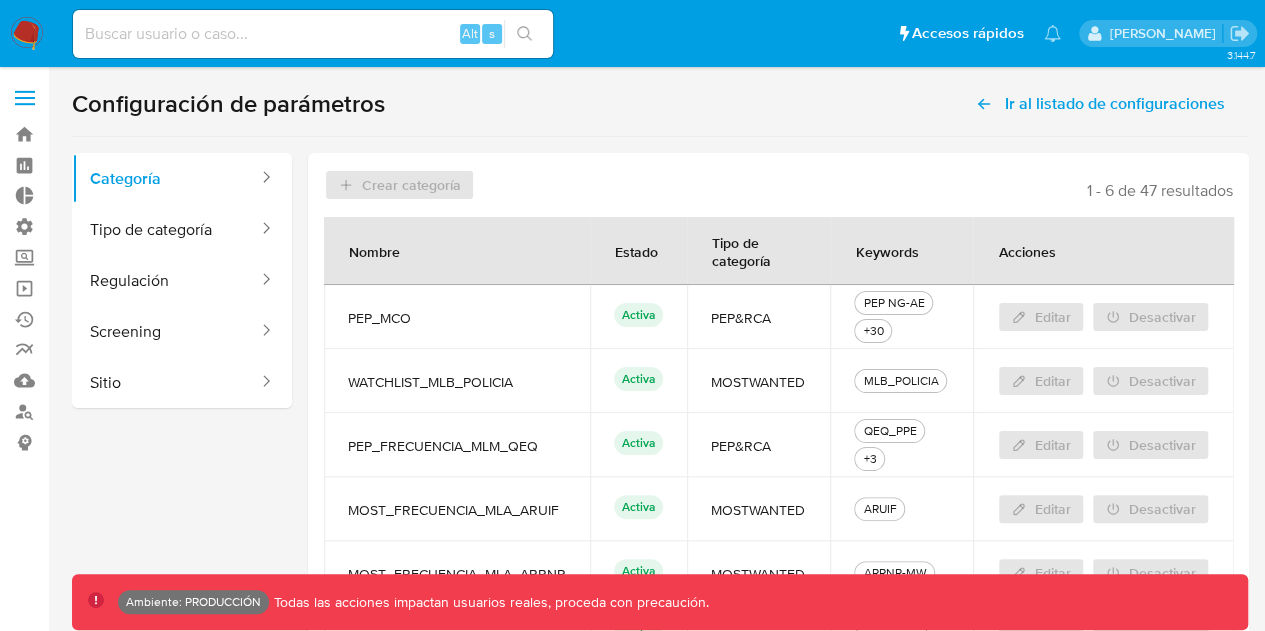 click at bounding box center [25, 98] 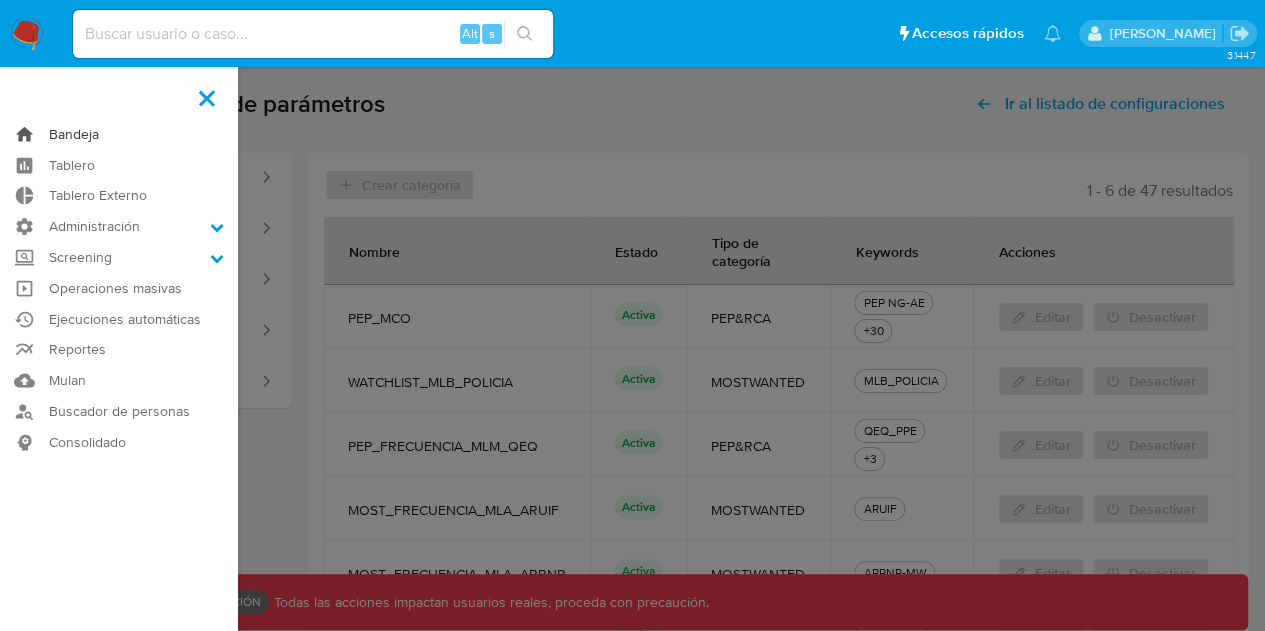 click on "Bandeja" at bounding box center [119, 134] 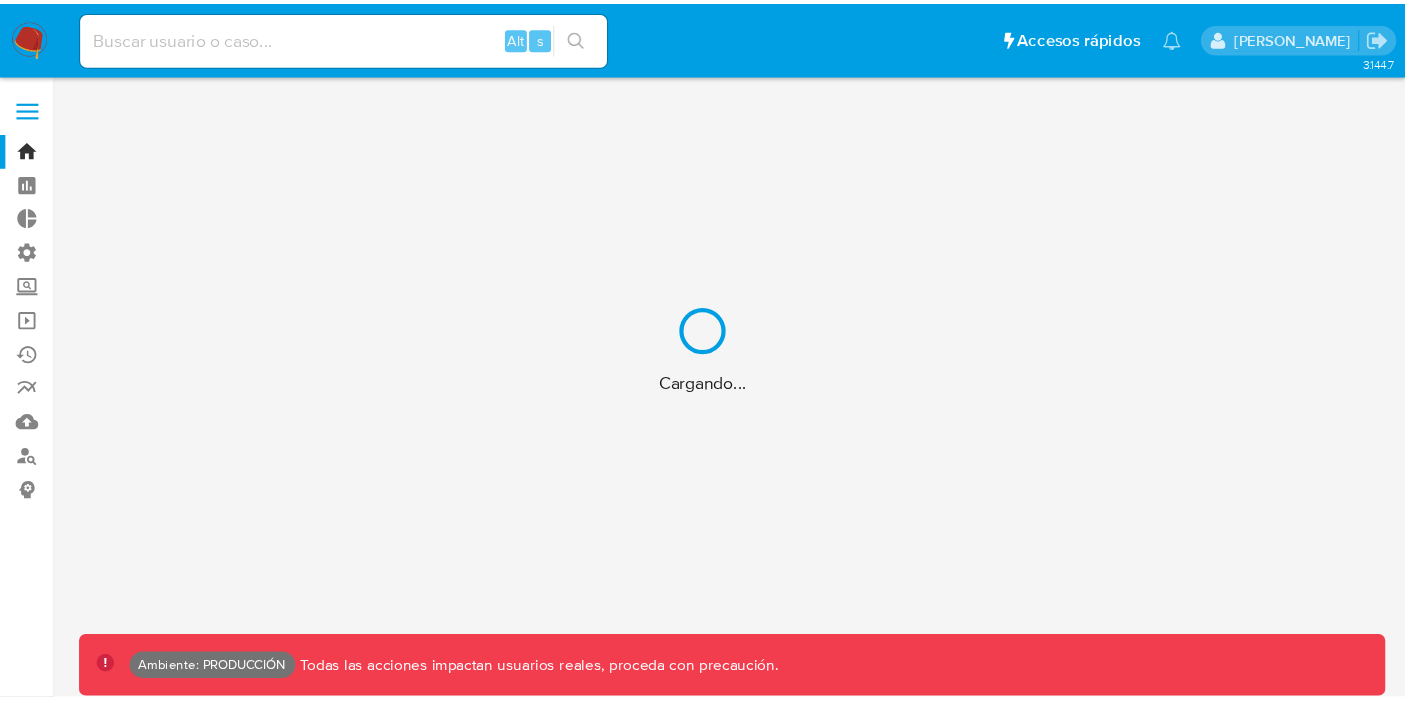 scroll, scrollTop: 0, scrollLeft: 0, axis: both 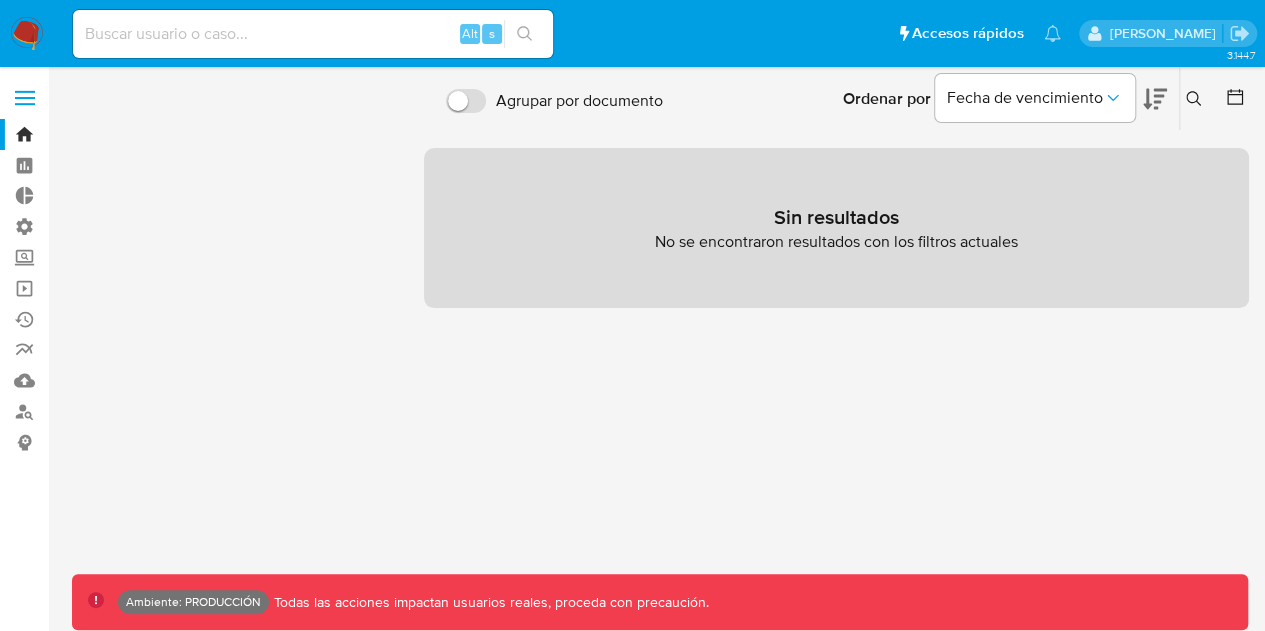click on "Borrar filtros" at bounding box center (125, 137) 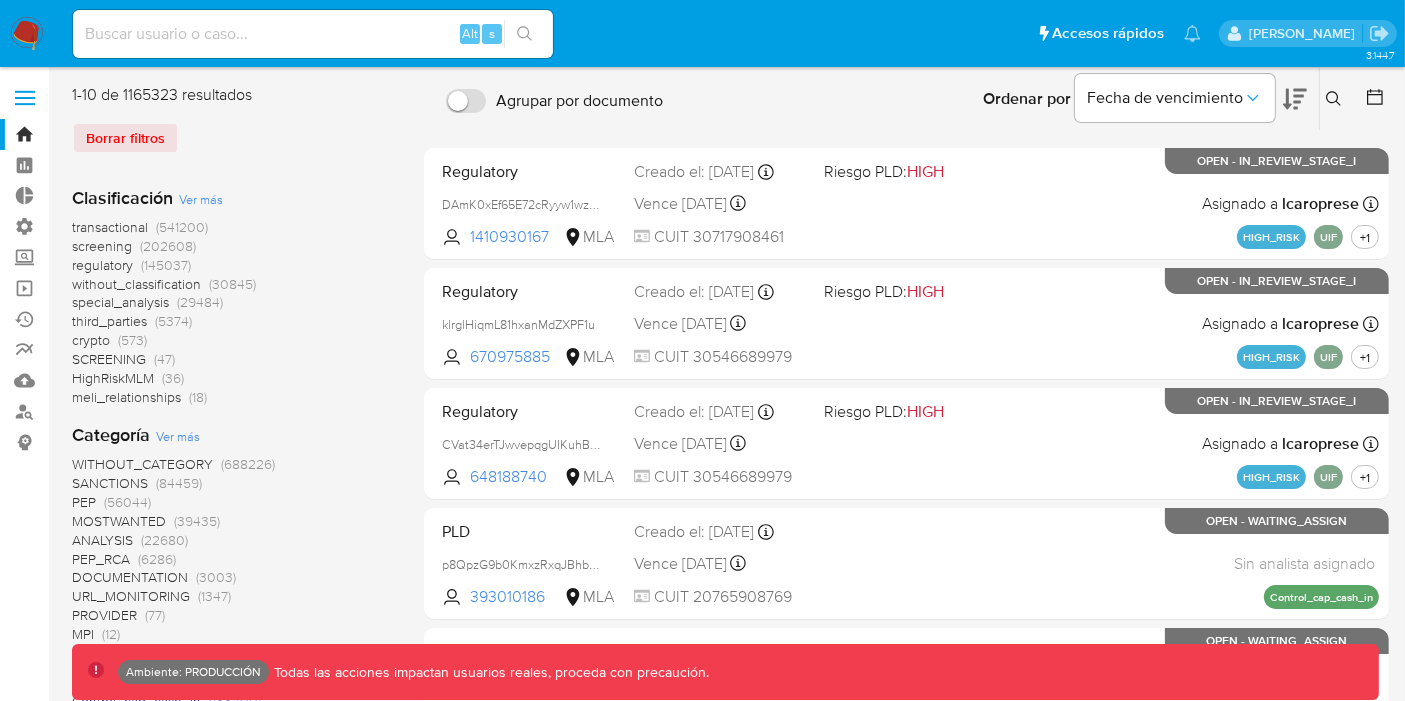 drag, startPoint x: 1240, startPoint y: 2, endPoint x: 760, endPoint y: 97, distance: 489.31073 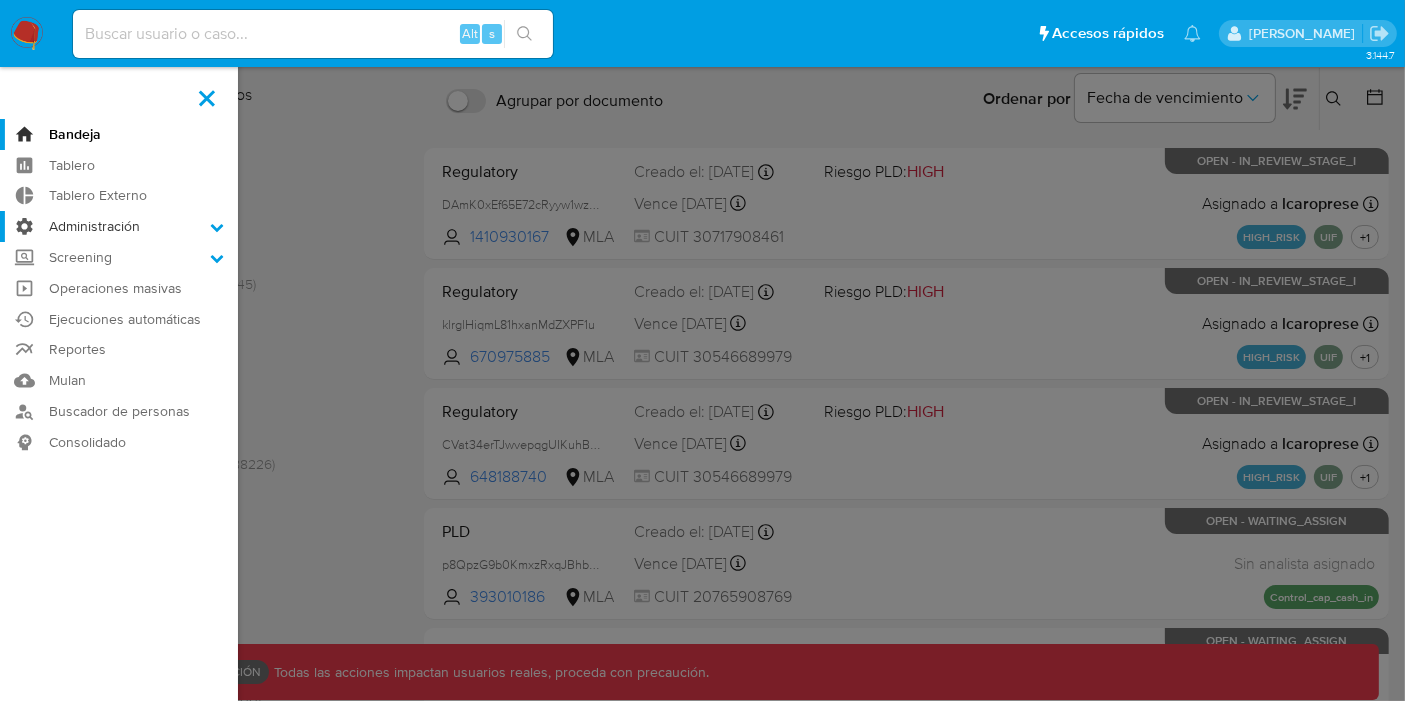 click on "Administración" at bounding box center (119, 226) 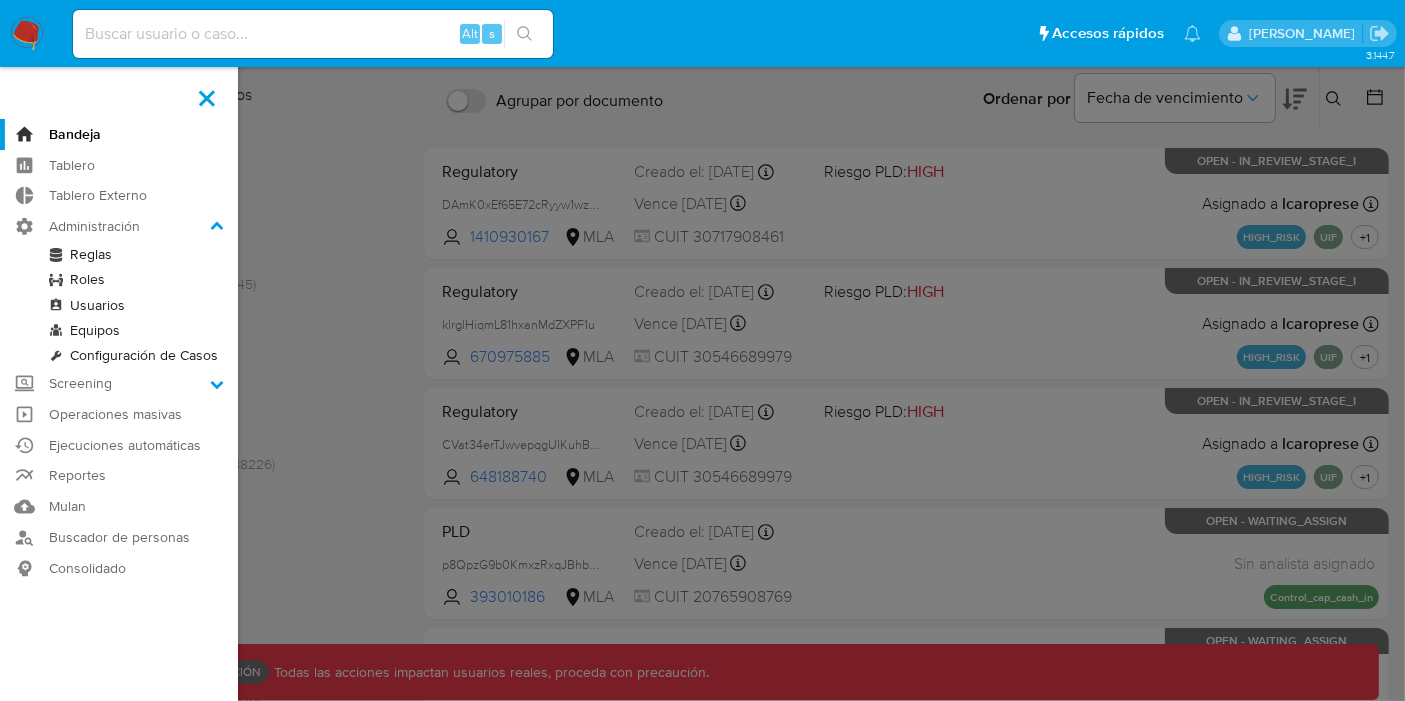 click on "Configuración de Casos" at bounding box center [119, 355] 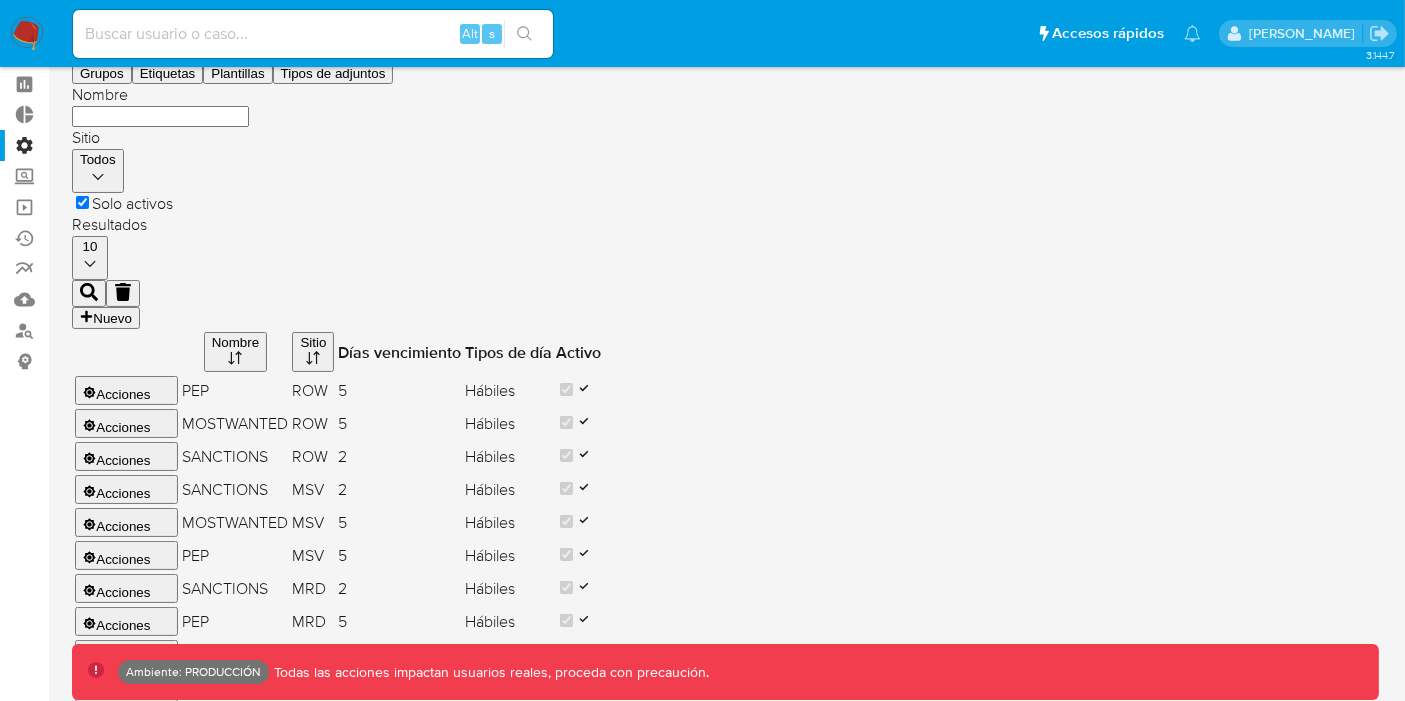 scroll, scrollTop: 111, scrollLeft: 0, axis: vertical 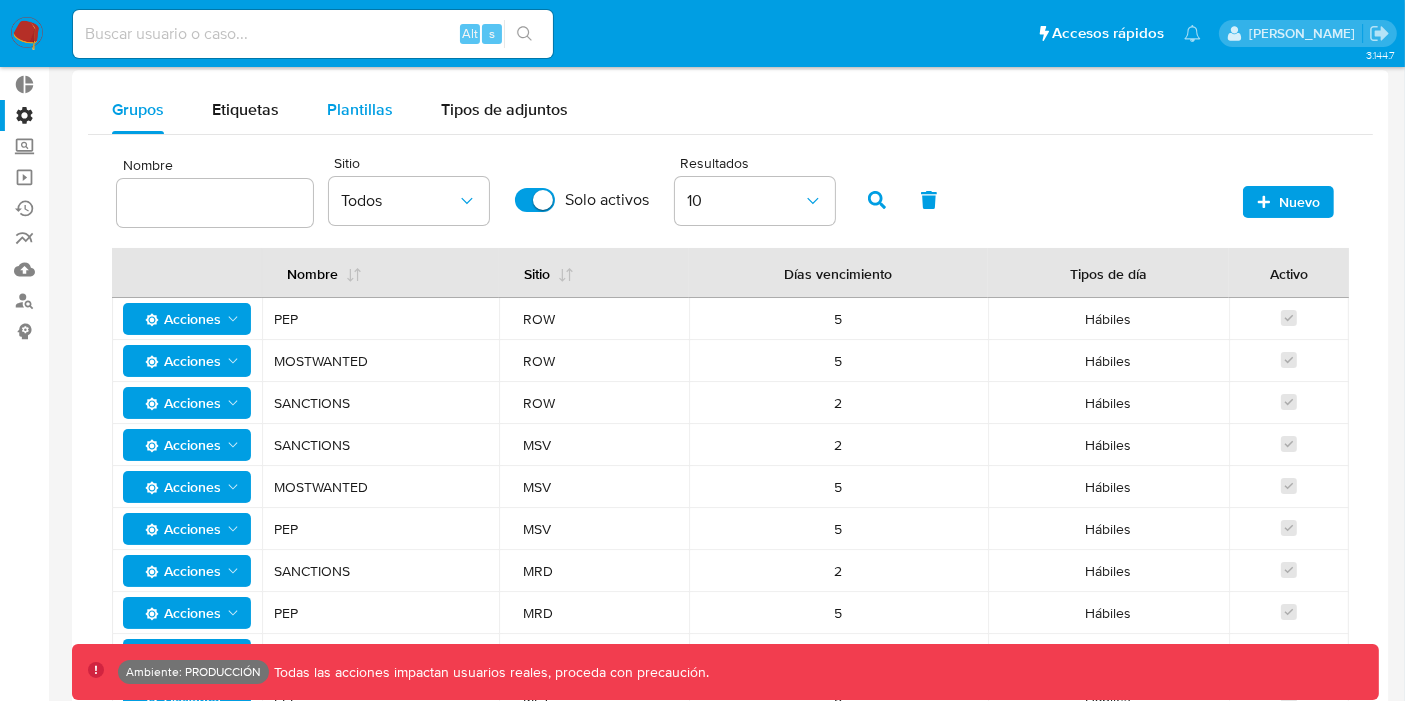 click on "Plantillas" at bounding box center (360, 110) 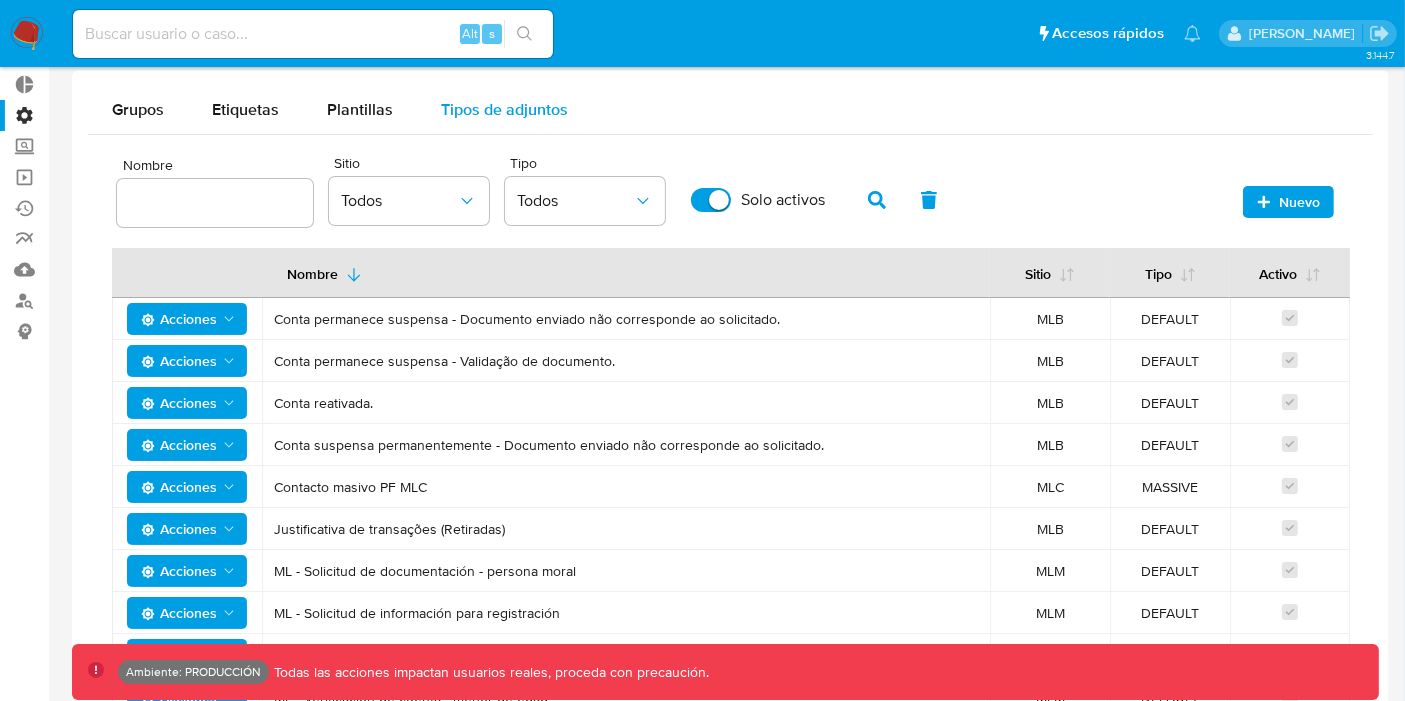 click on "Tipos de adjuntos" at bounding box center [504, 109] 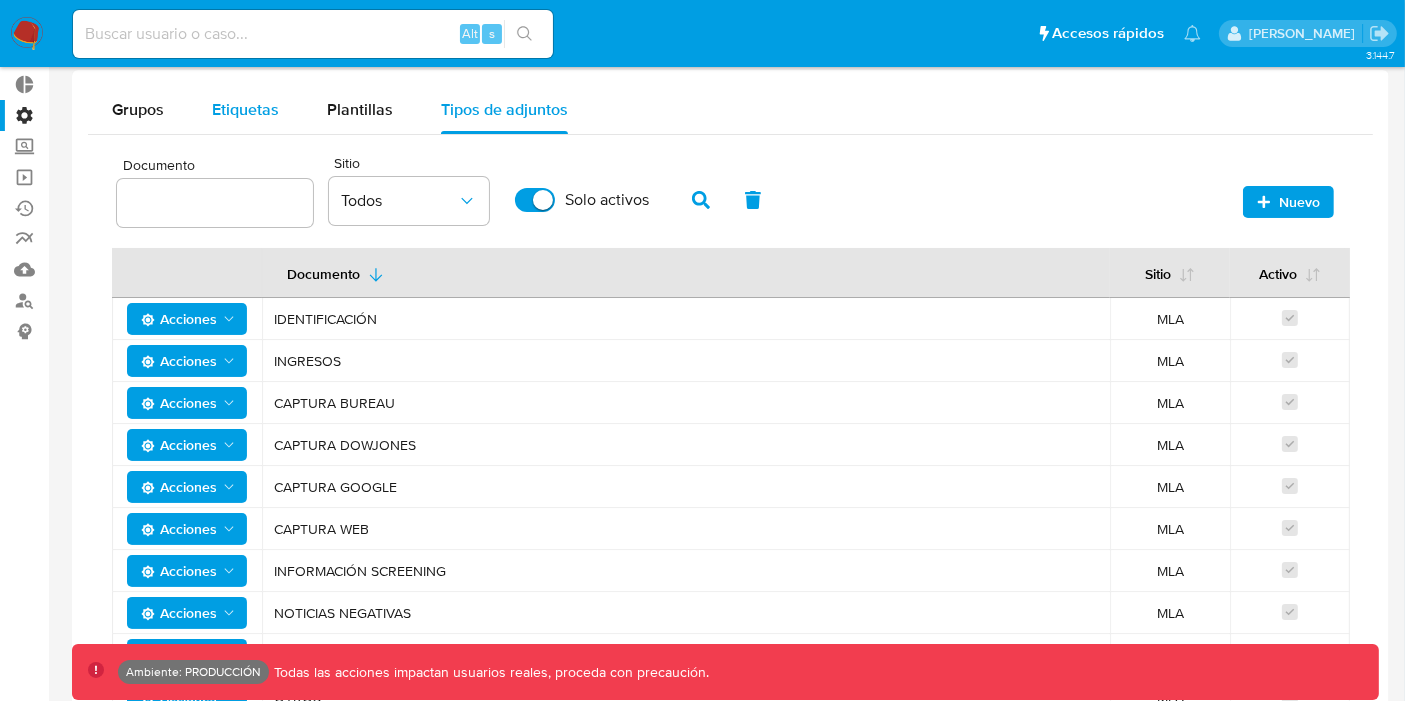 click on "Etiquetas" at bounding box center (245, 109) 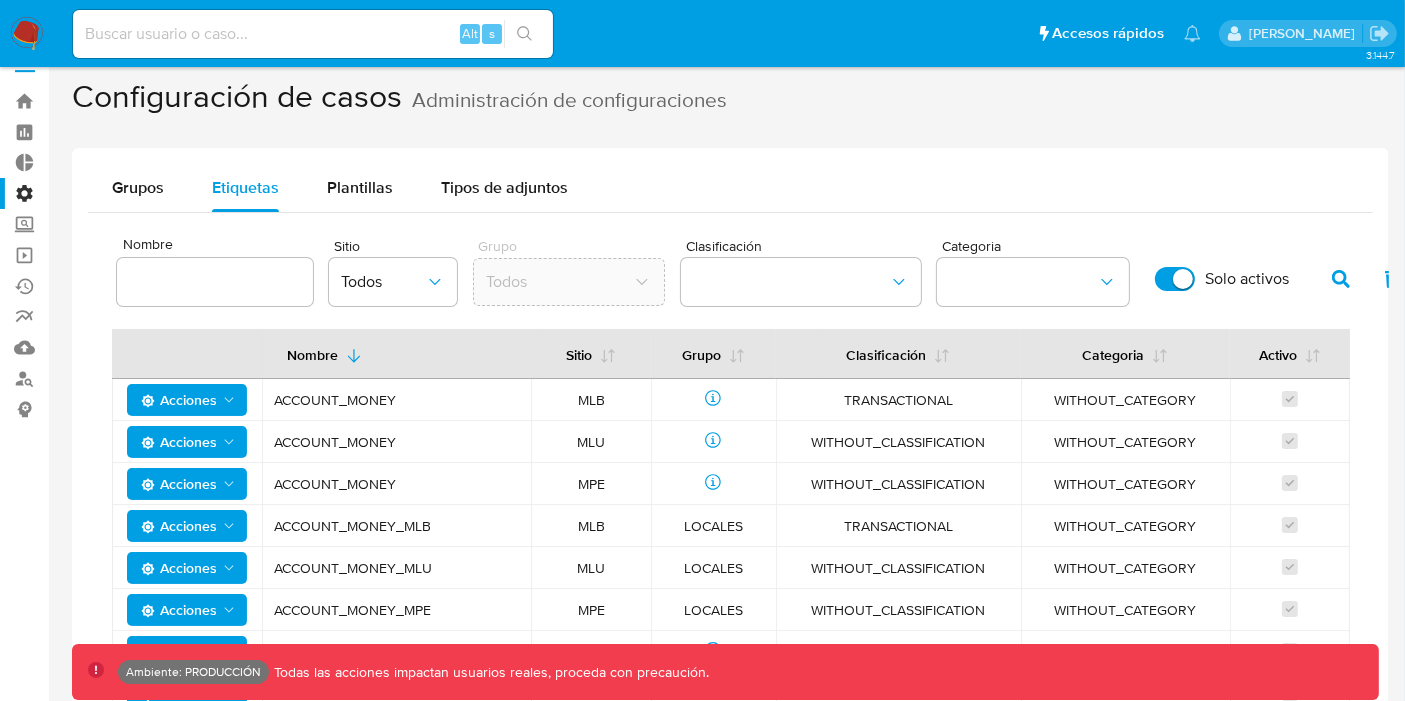 scroll, scrollTop: 0, scrollLeft: 0, axis: both 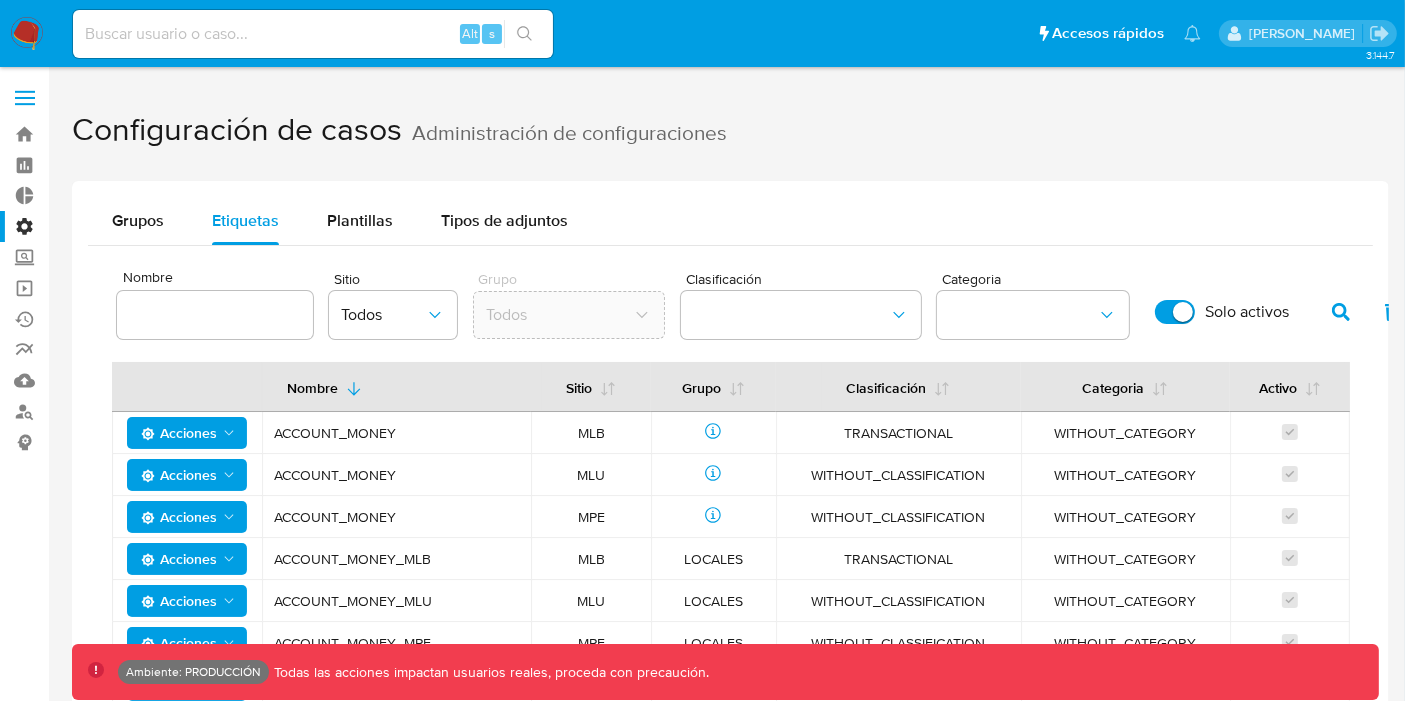 click at bounding box center (25, 98) 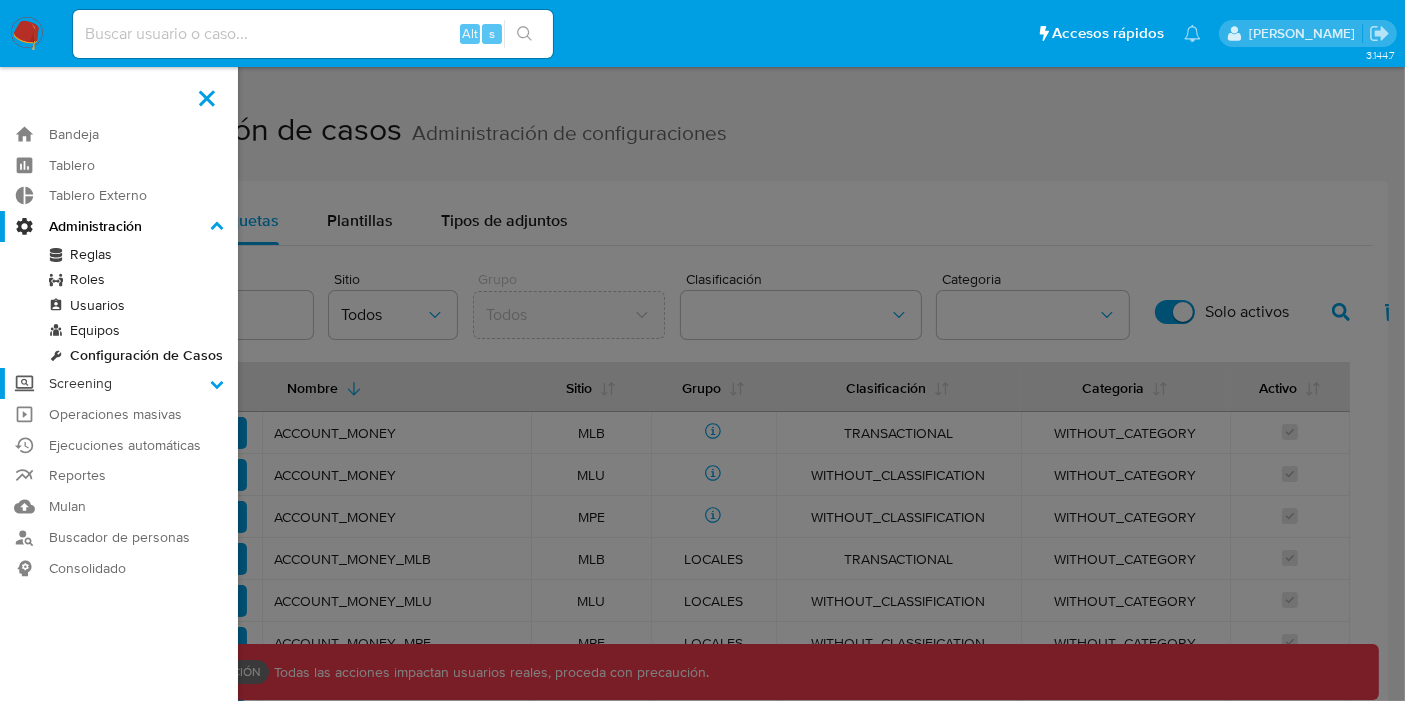 click on "Screening" at bounding box center [119, 383] 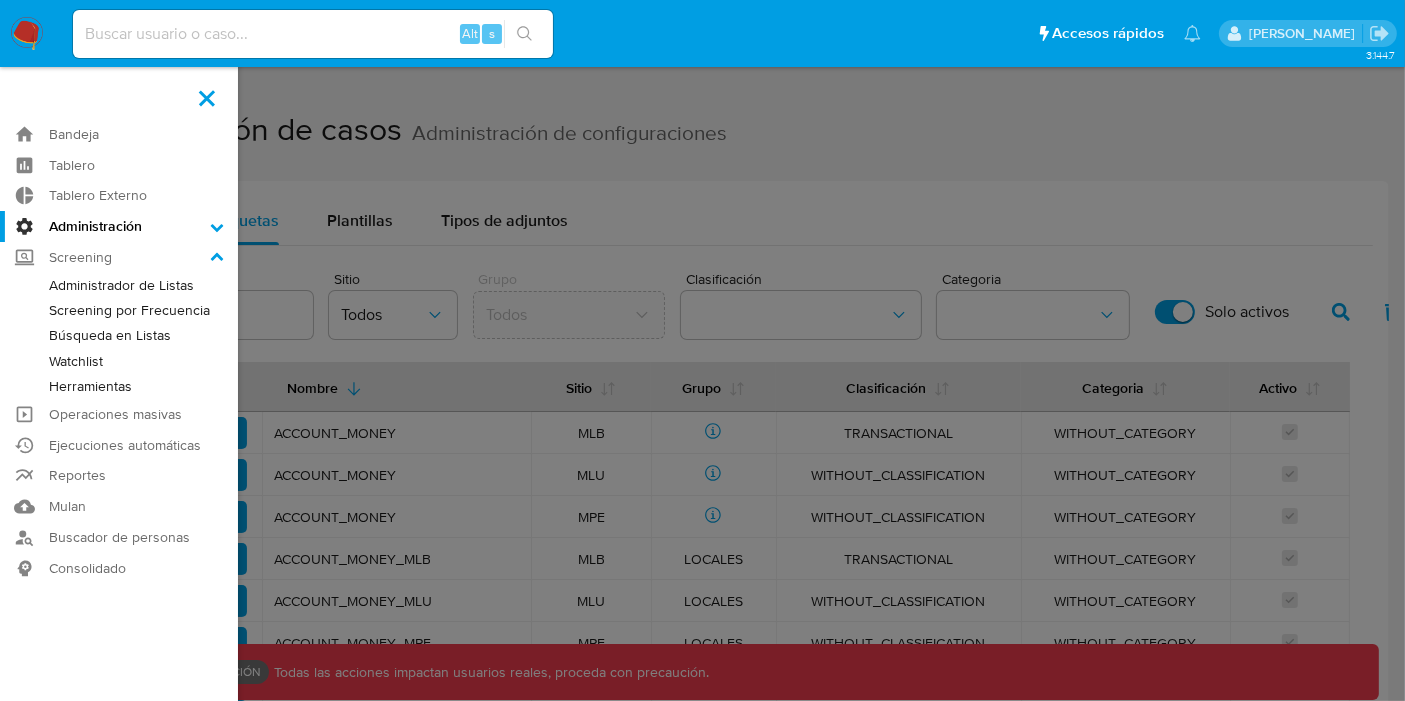 click at bounding box center (207, 98) 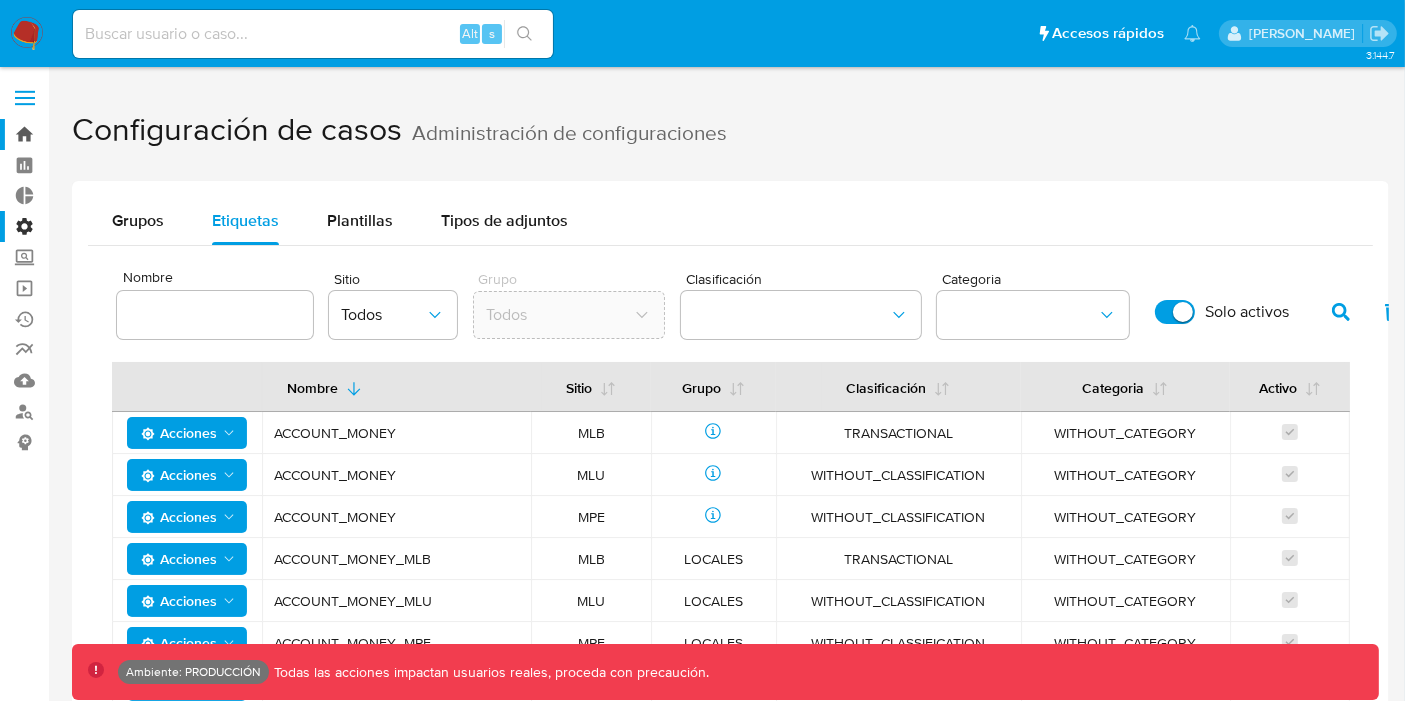 drag, startPoint x: 25, startPoint y: 98, endPoint x: 28, endPoint y: 120, distance: 22.203604 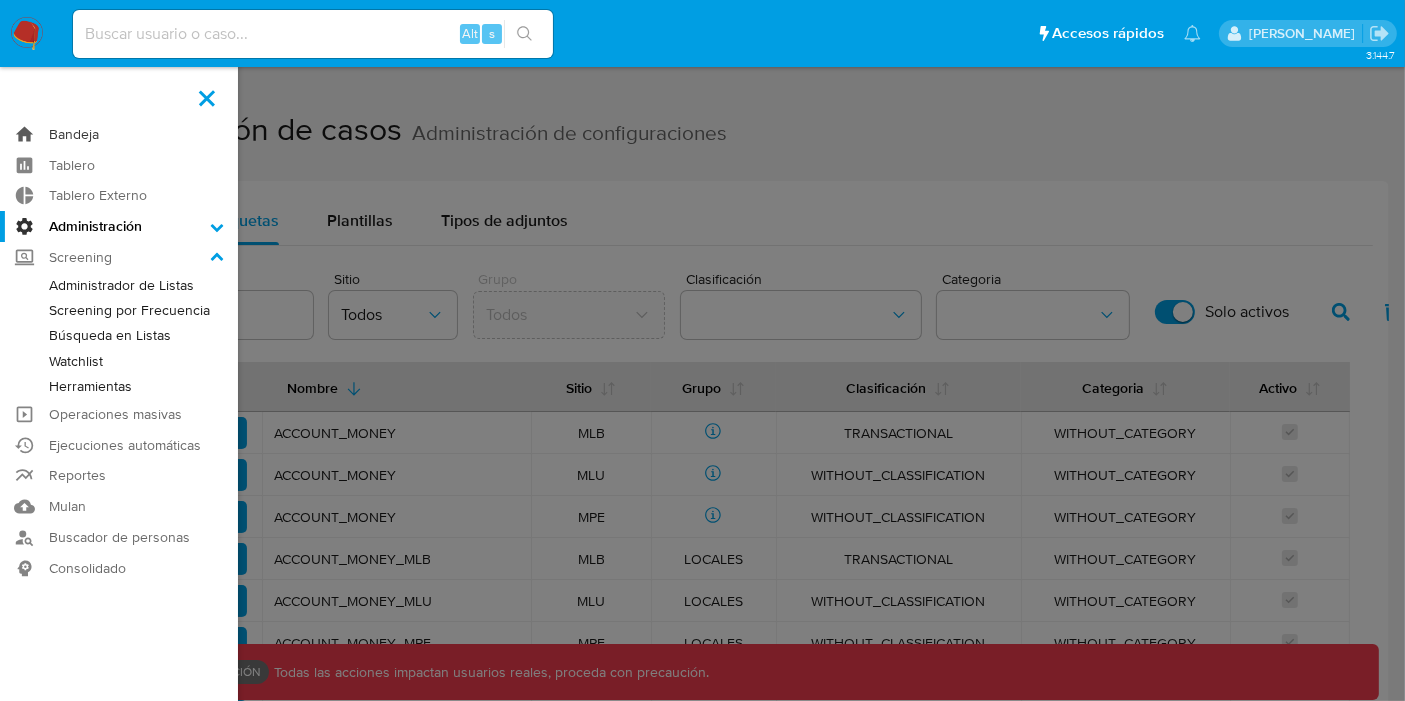 click on "Bandeja" at bounding box center (119, 134) 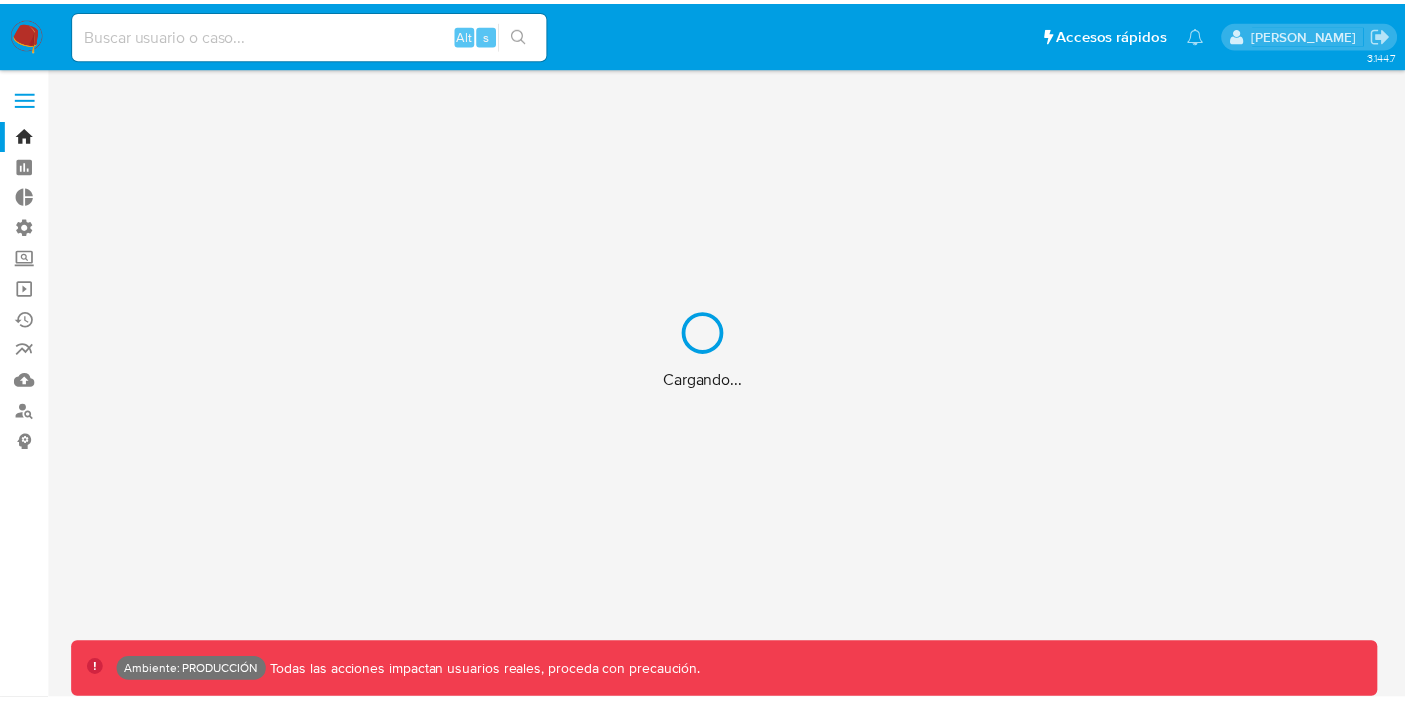 scroll, scrollTop: 0, scrollLeft: 0, axis: both 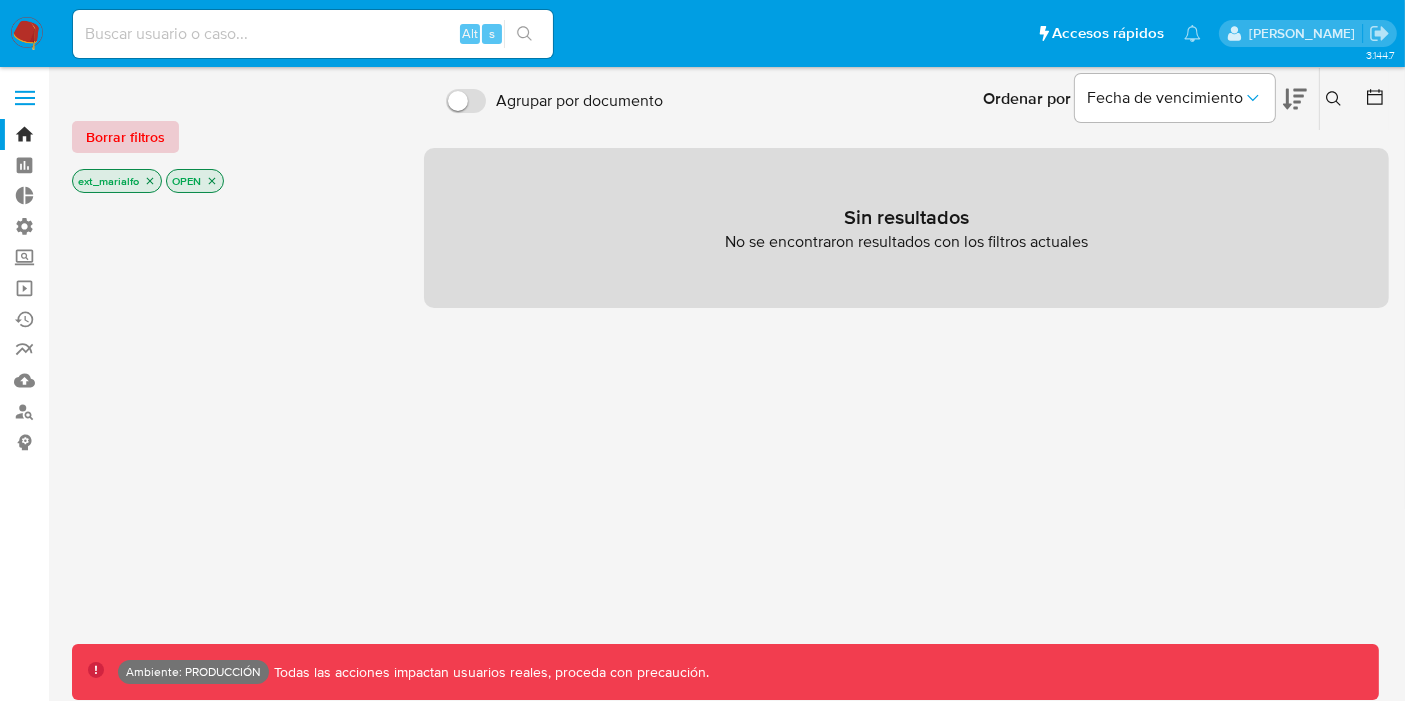 click on "Borrar filtros" 